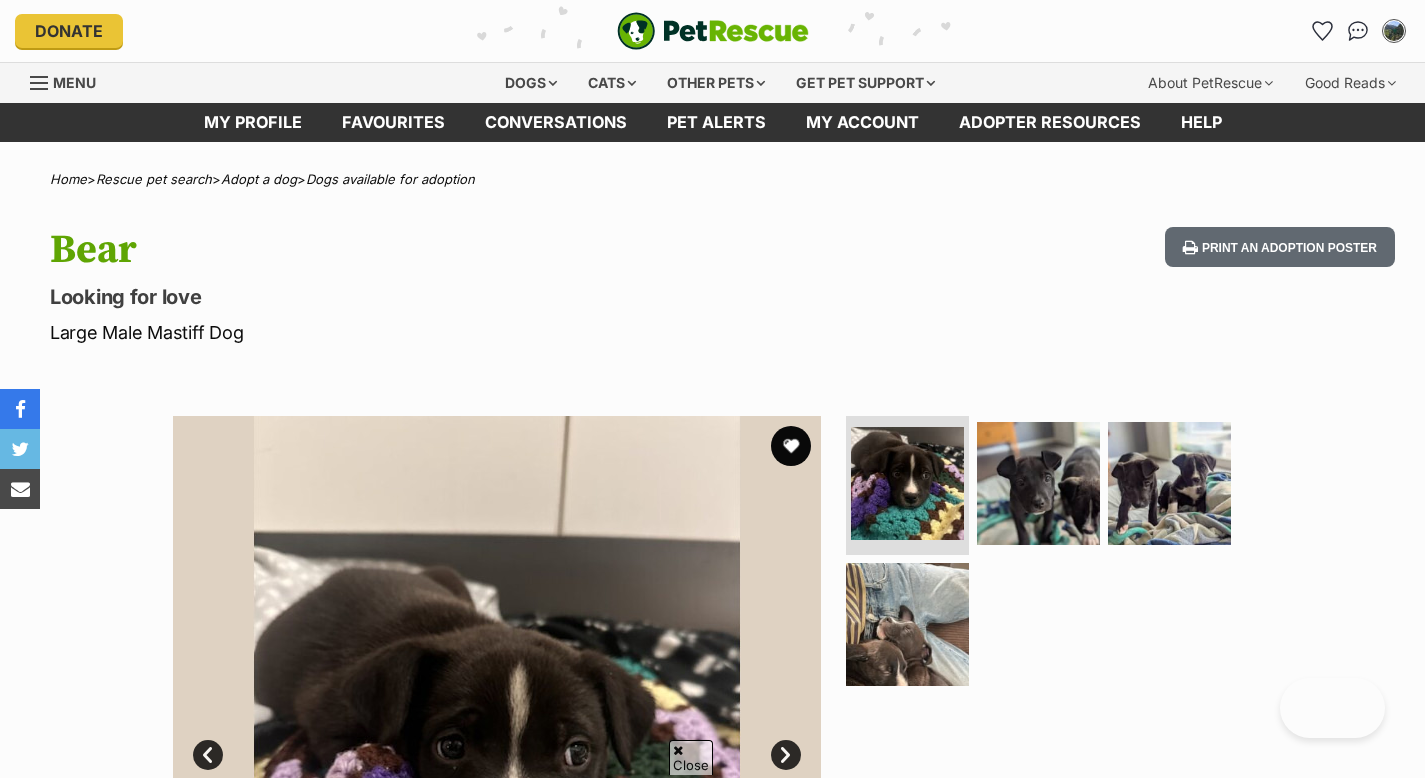 scroll, scrollTop: 0, scrollLeft: 0, axis: both 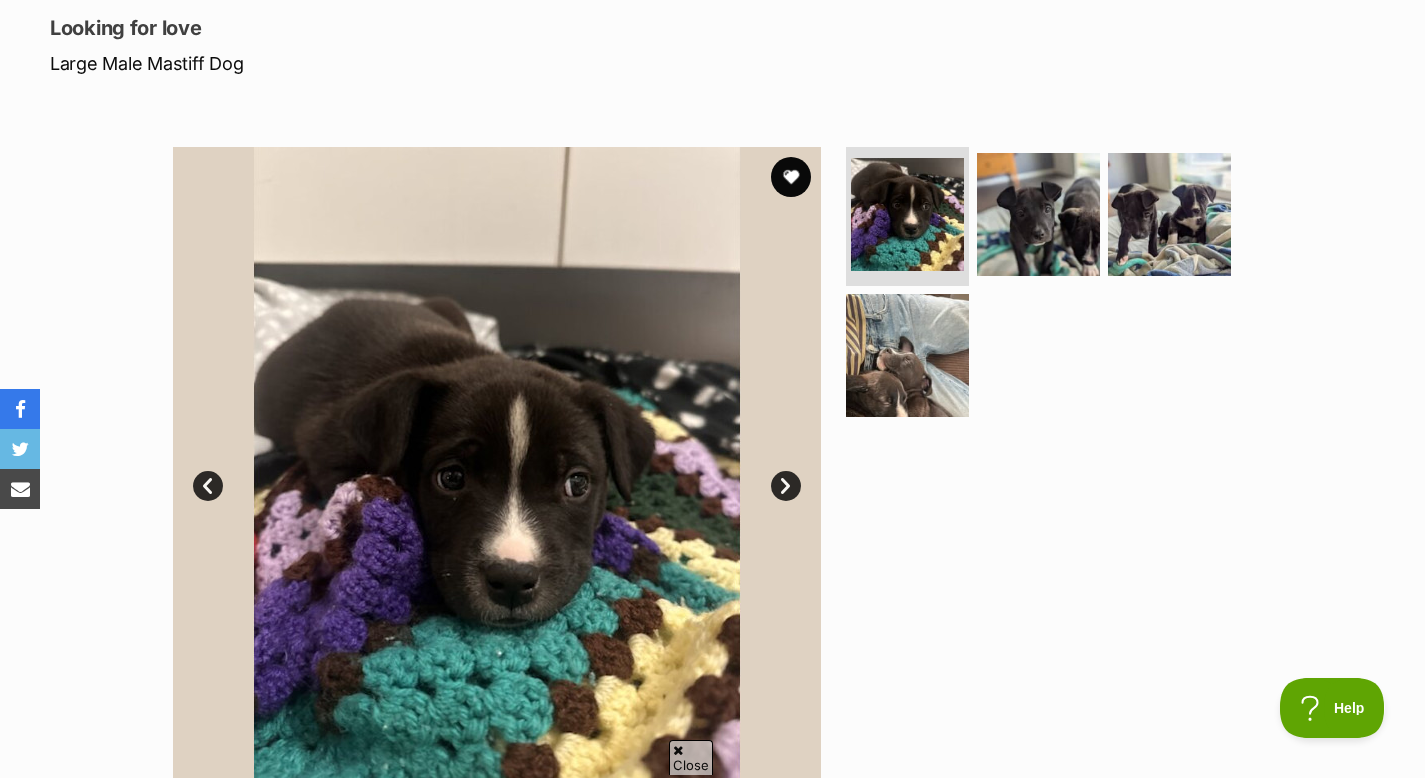 click on "Next" at bounding box center [786, 486] 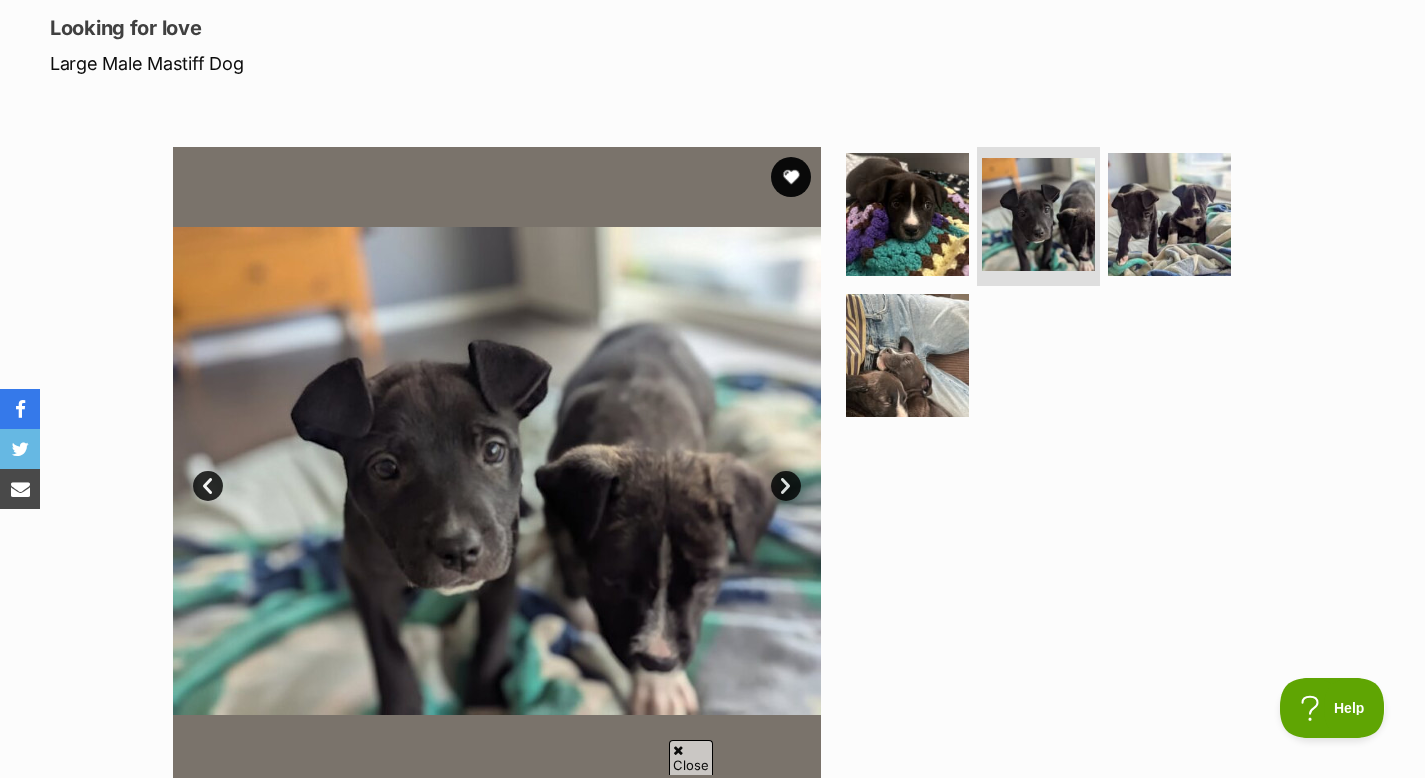 click on "Prev" at bounding box center (208, 486) 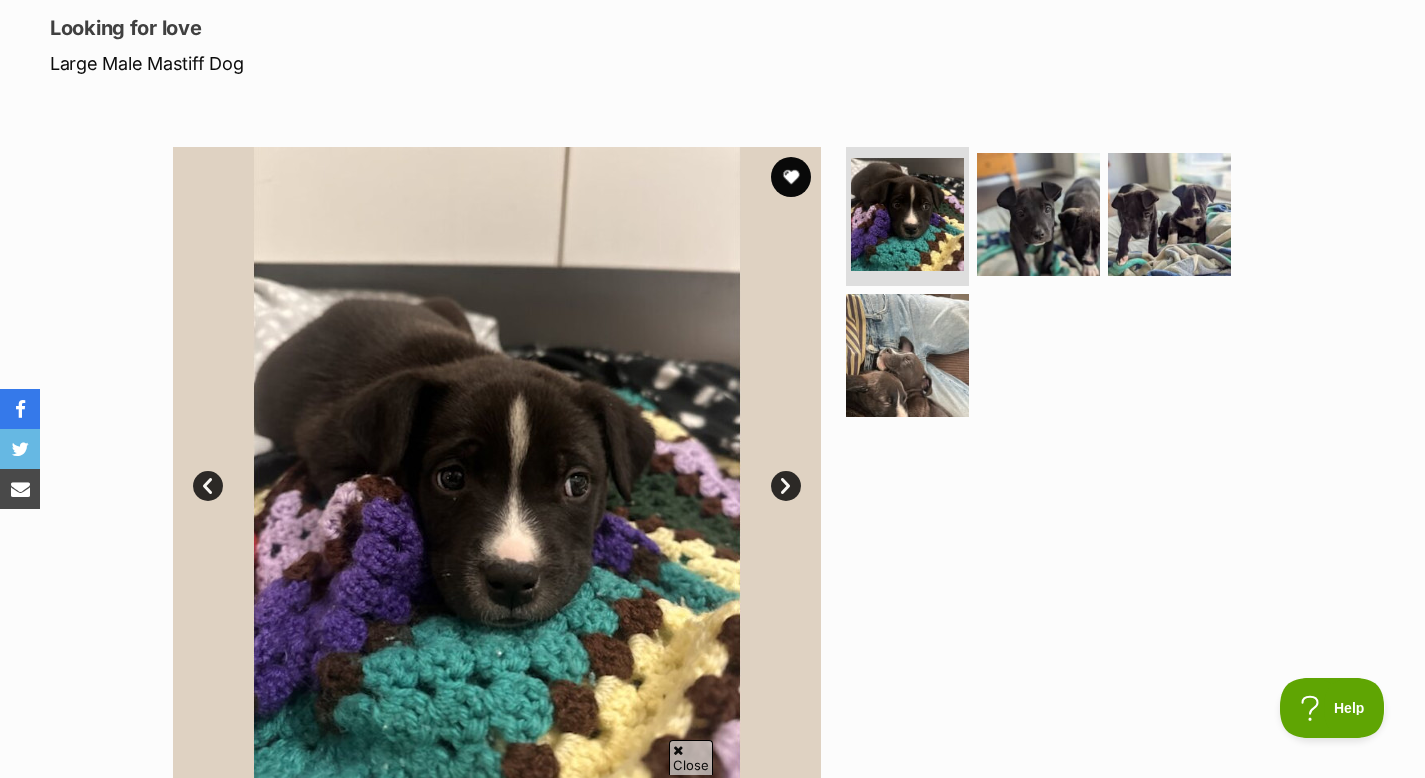 click on "Next" at bounding box center [786, 486] 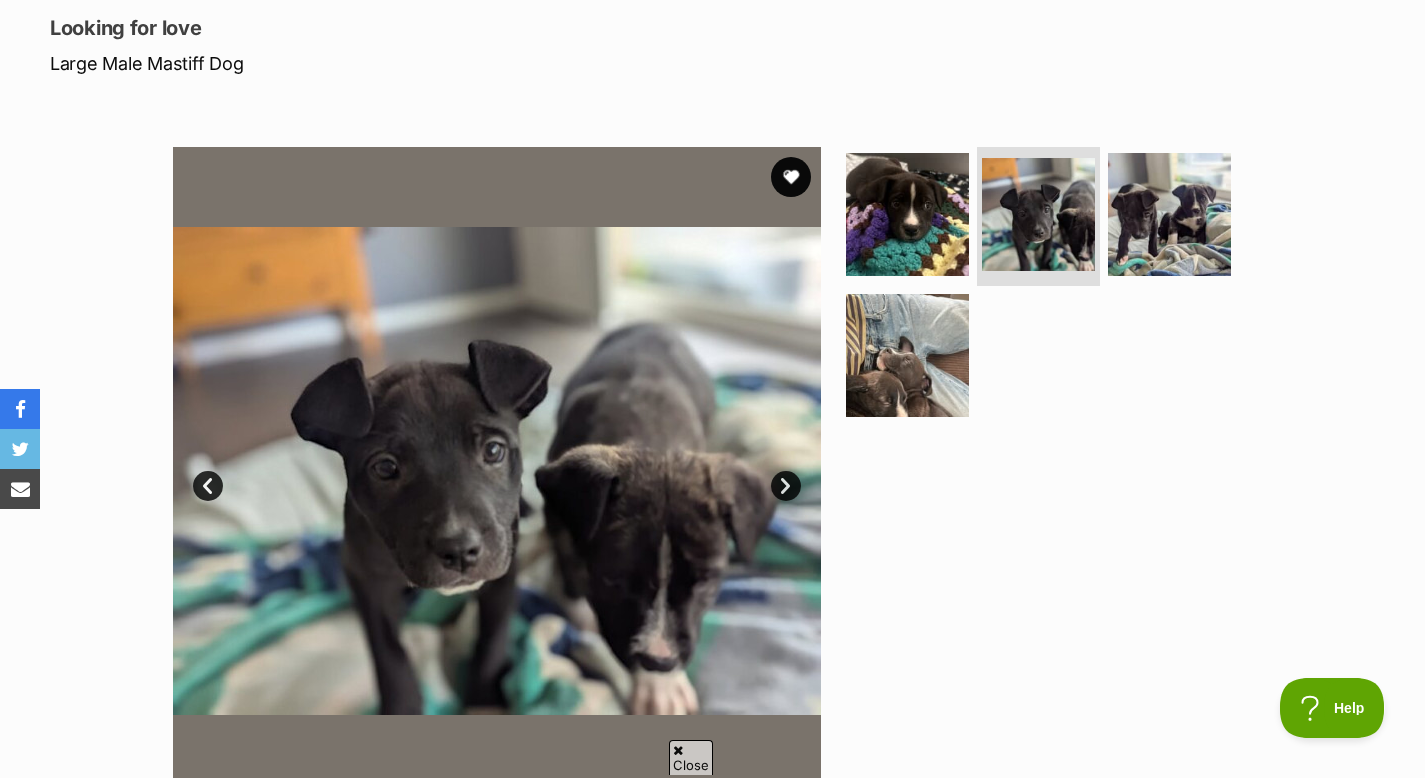 click on "Next" at bounding box center [786, 486] 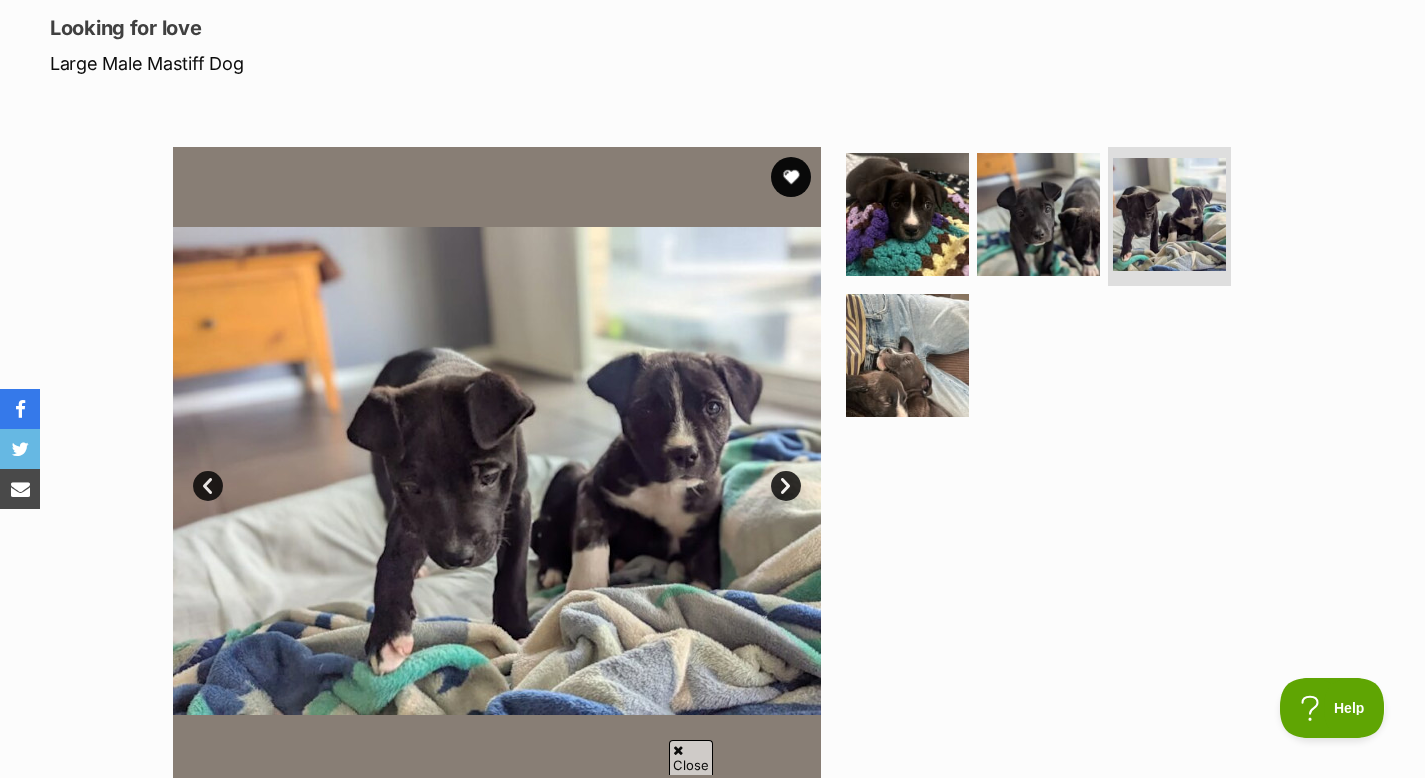 click on "Next" at bounding box center [786, 486] 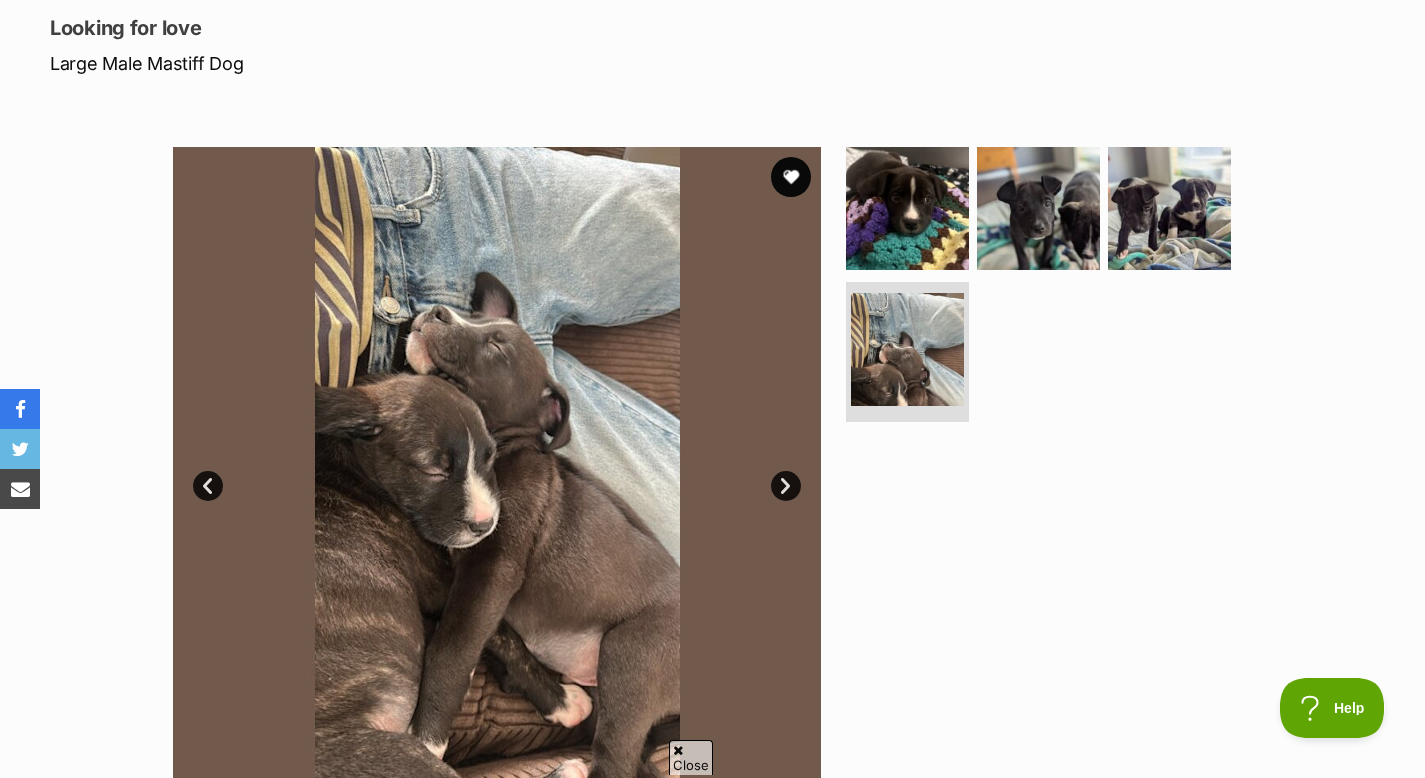 click on "Next" at bounding box center [786, 486] 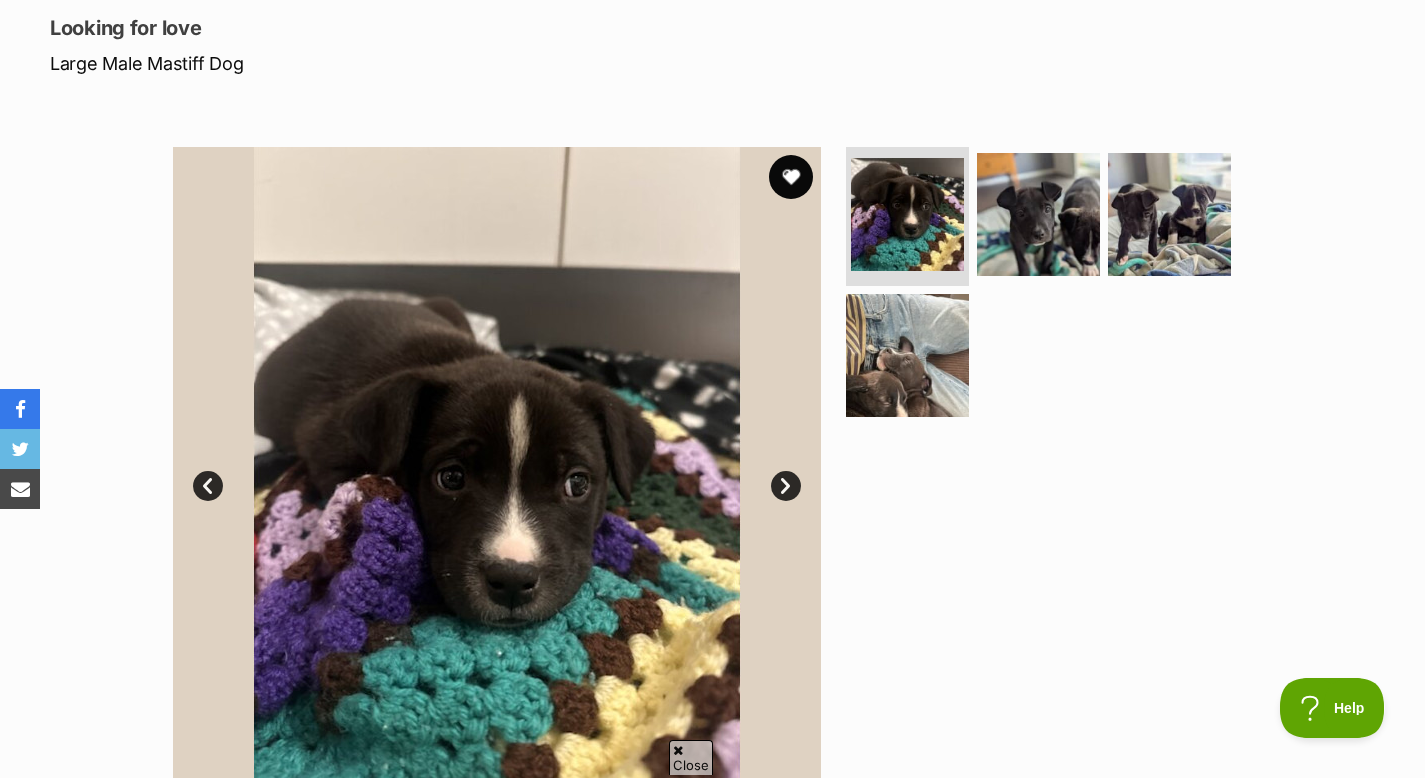 click at bounding box center (791, 177) 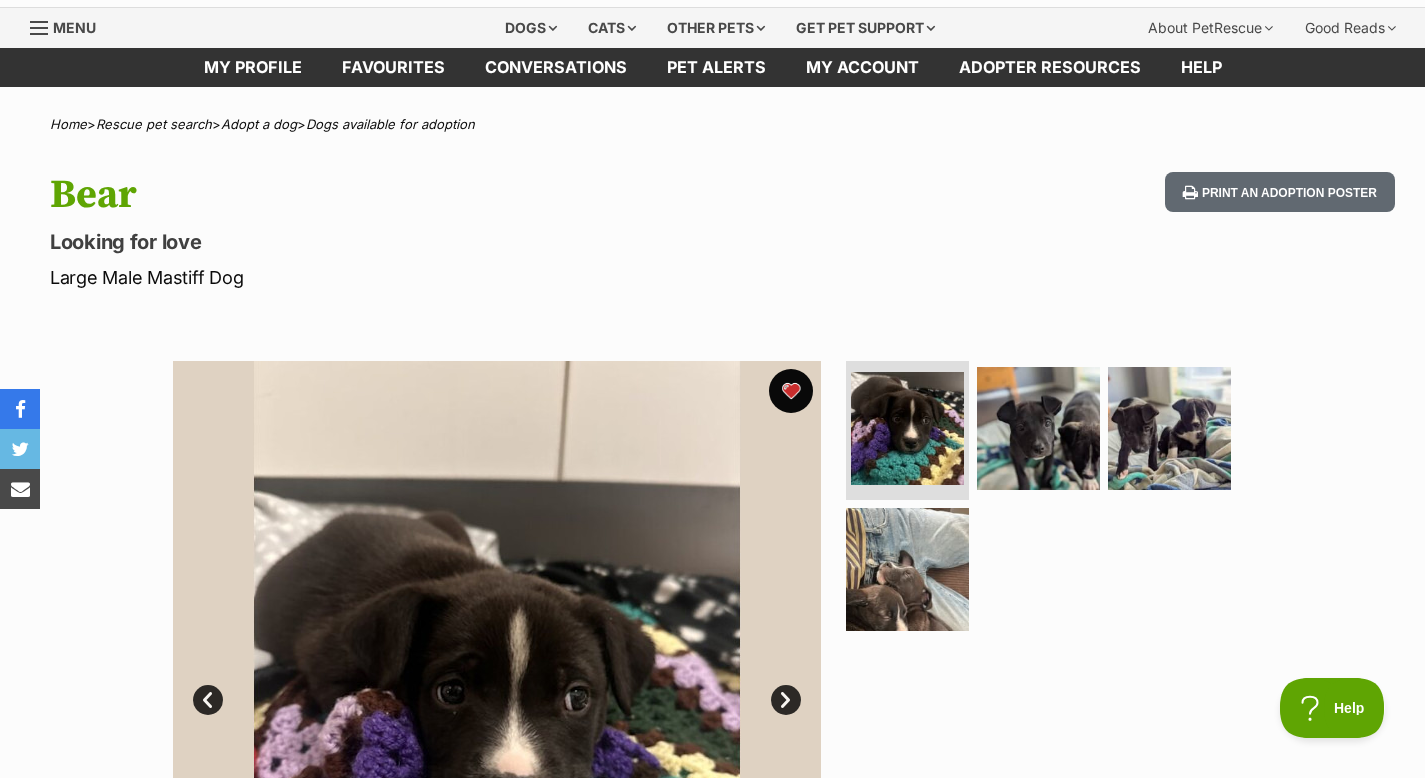 scroll, scrollTop: 0, scrollLeft: 0, axis: both 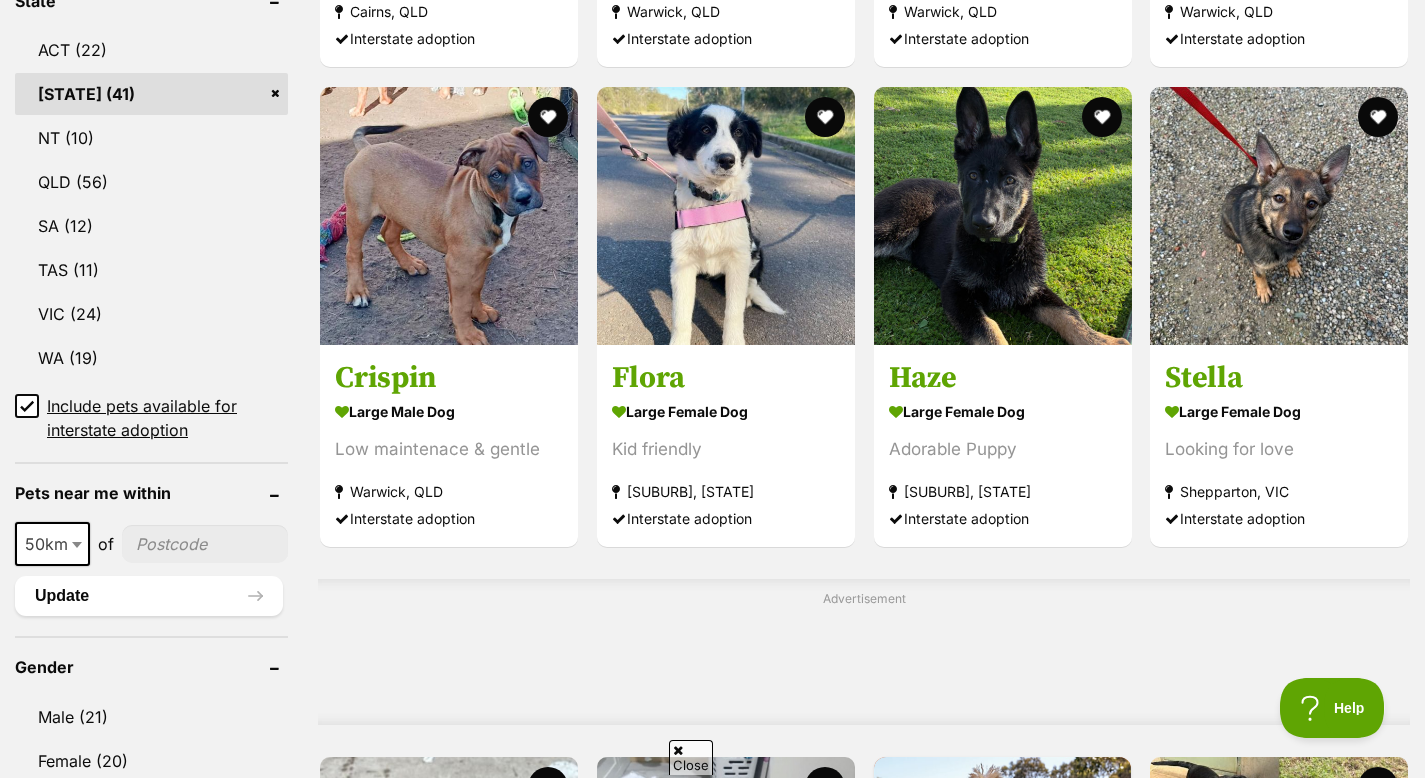 click at bounding box center [79, 544] 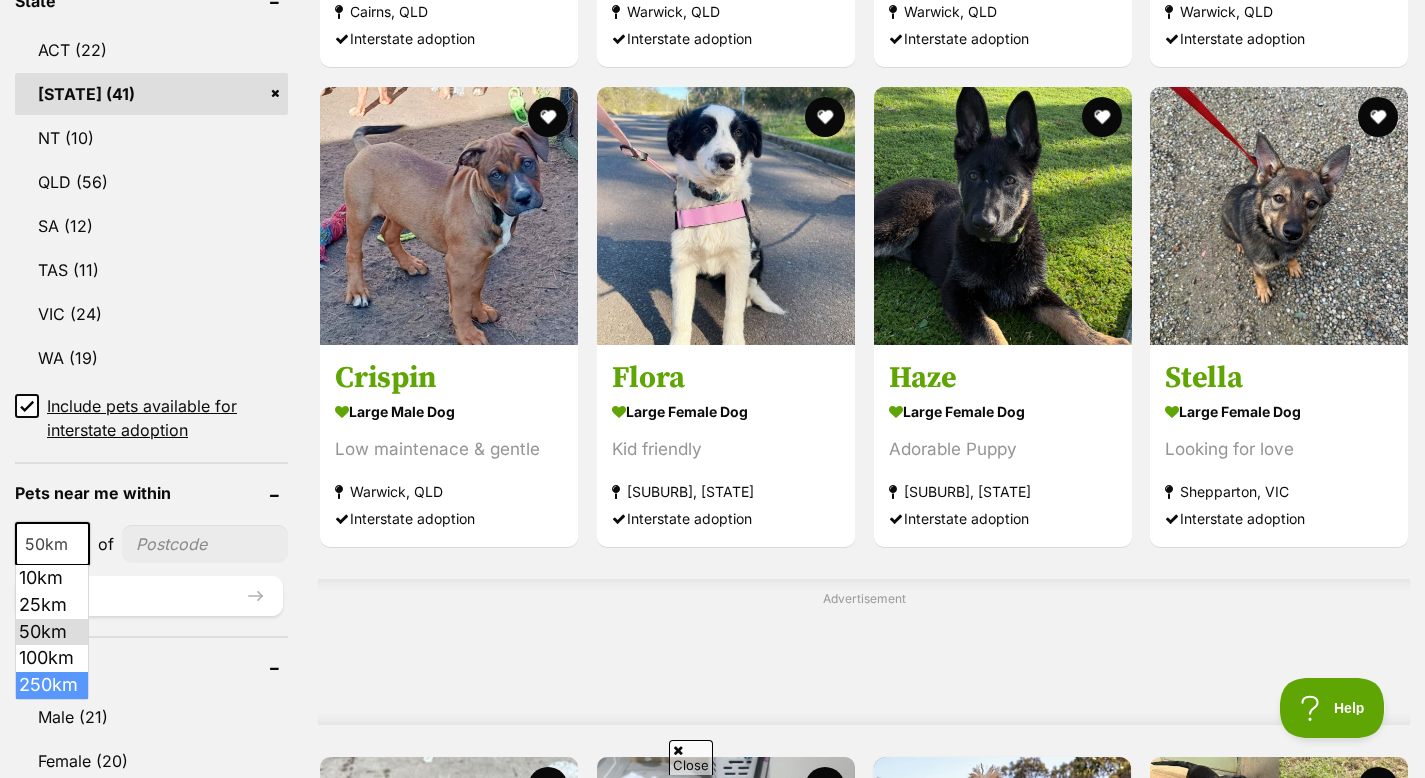 select on "250" 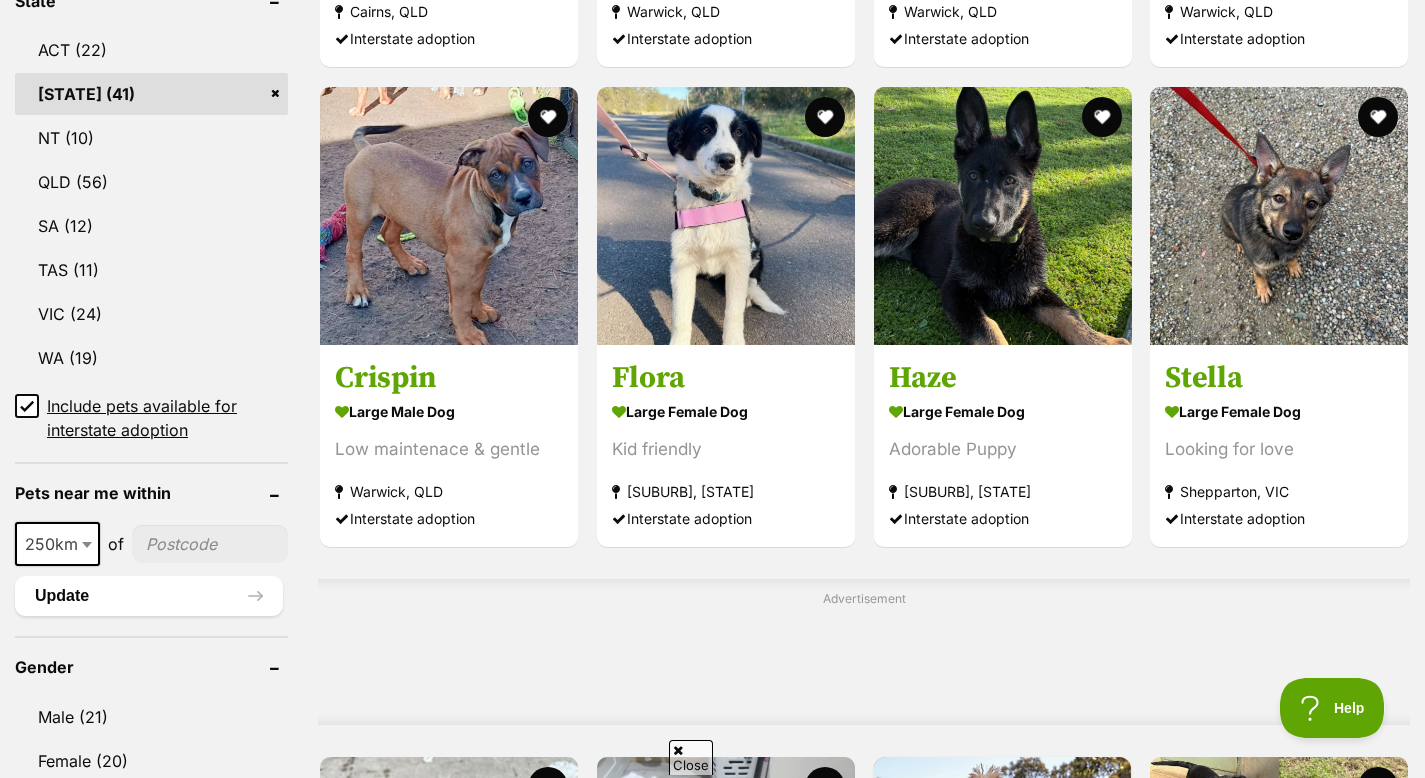 click at bounding box center (210, 544) 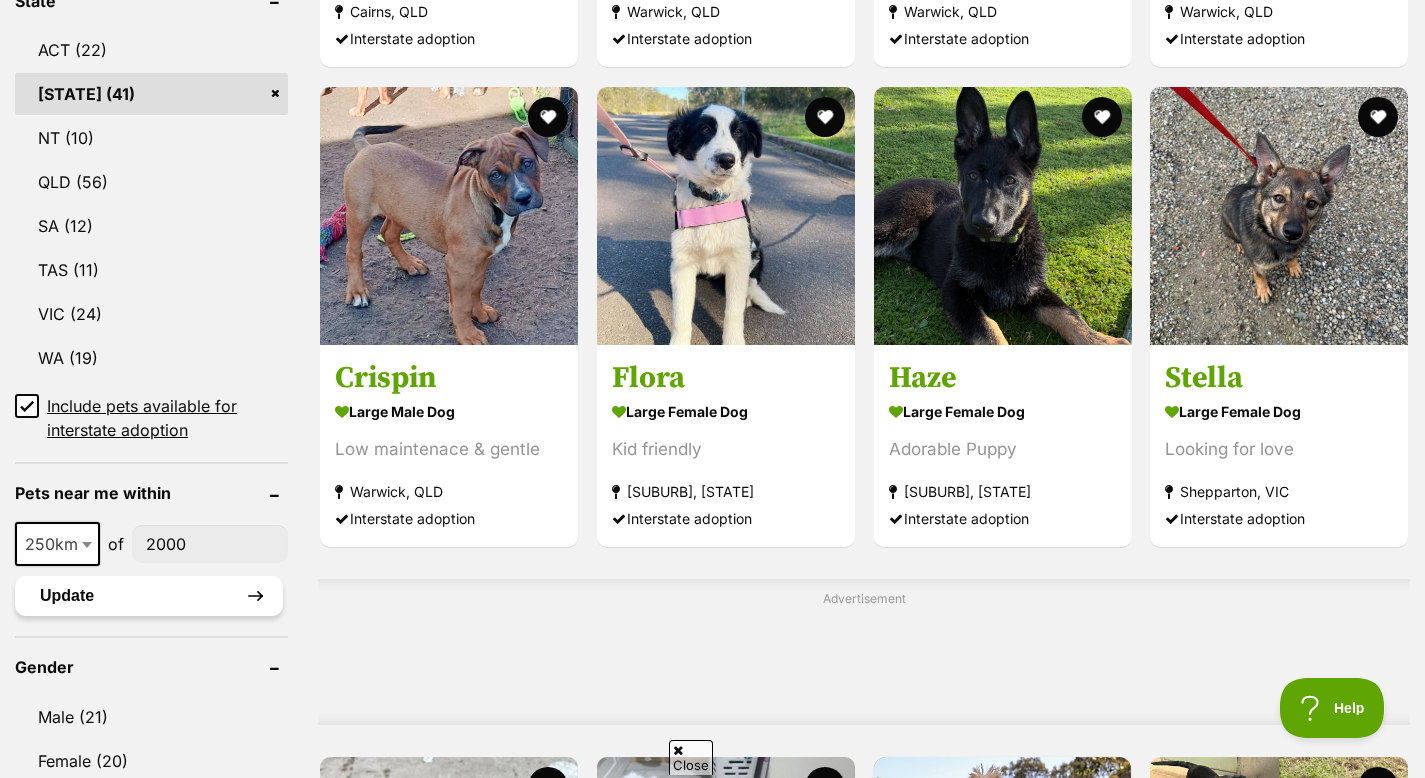 click on "Update" at bounding box center (149, 596) 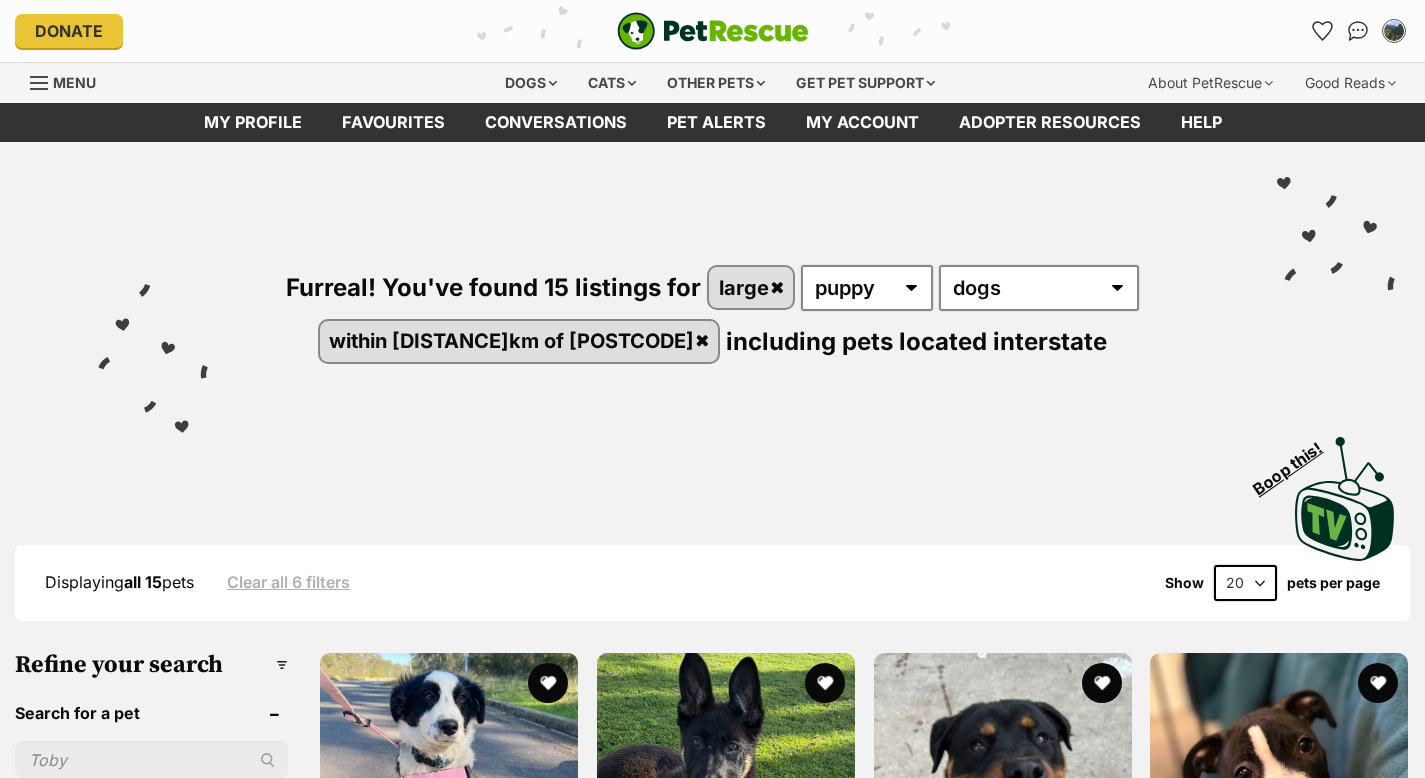 scroll, scrollTop: 0, scrollLeft: 0, axis: both 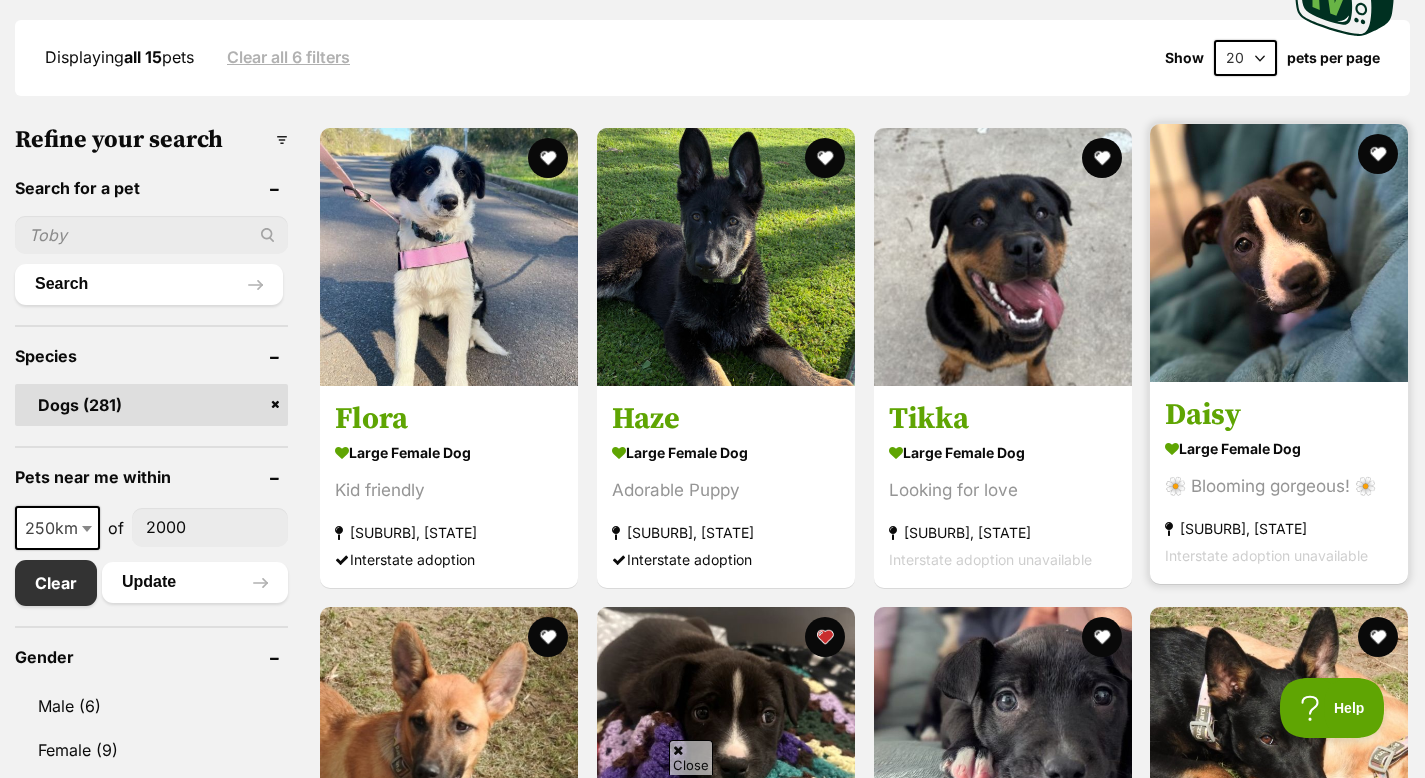 click at bounding box center (1279, 253) 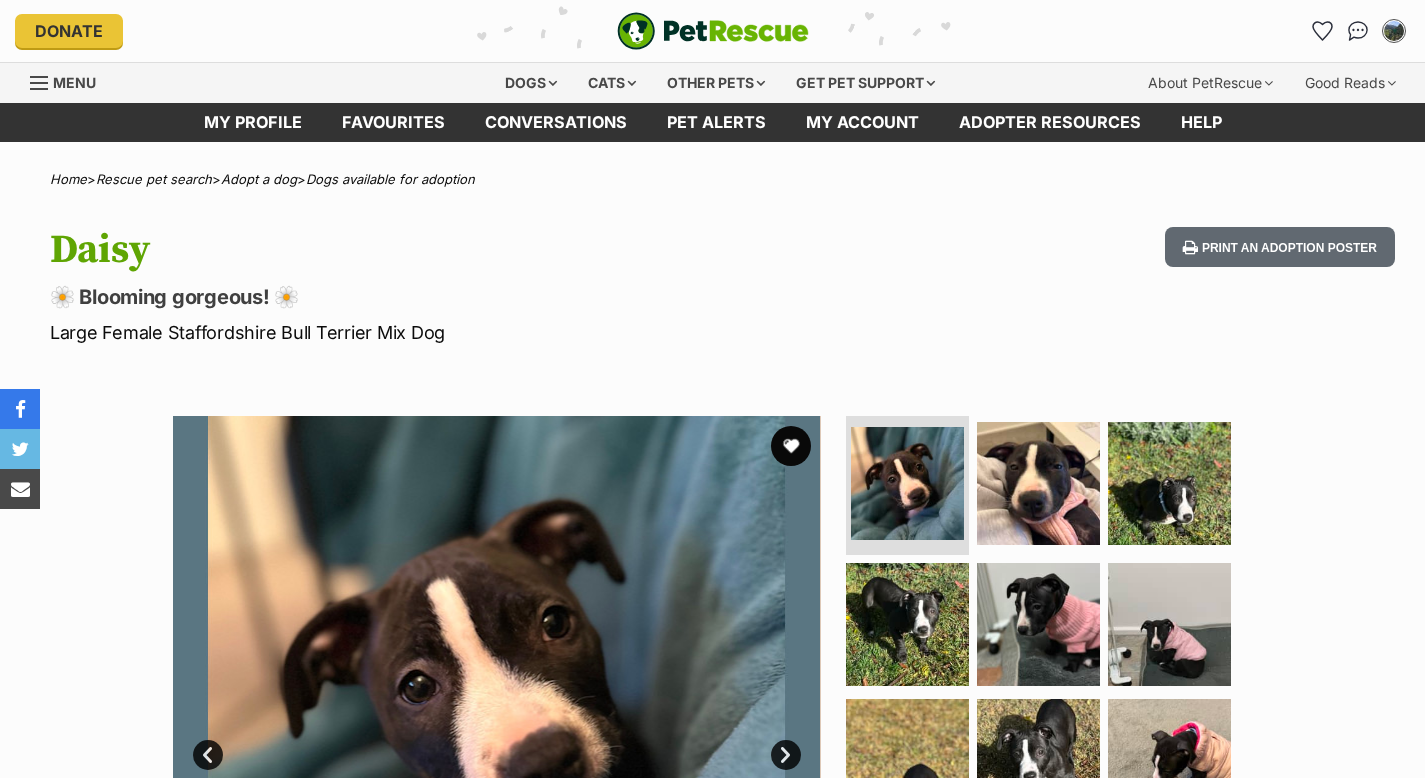scroll, scrollTop: 0, scrollLeft: 0, axis: both 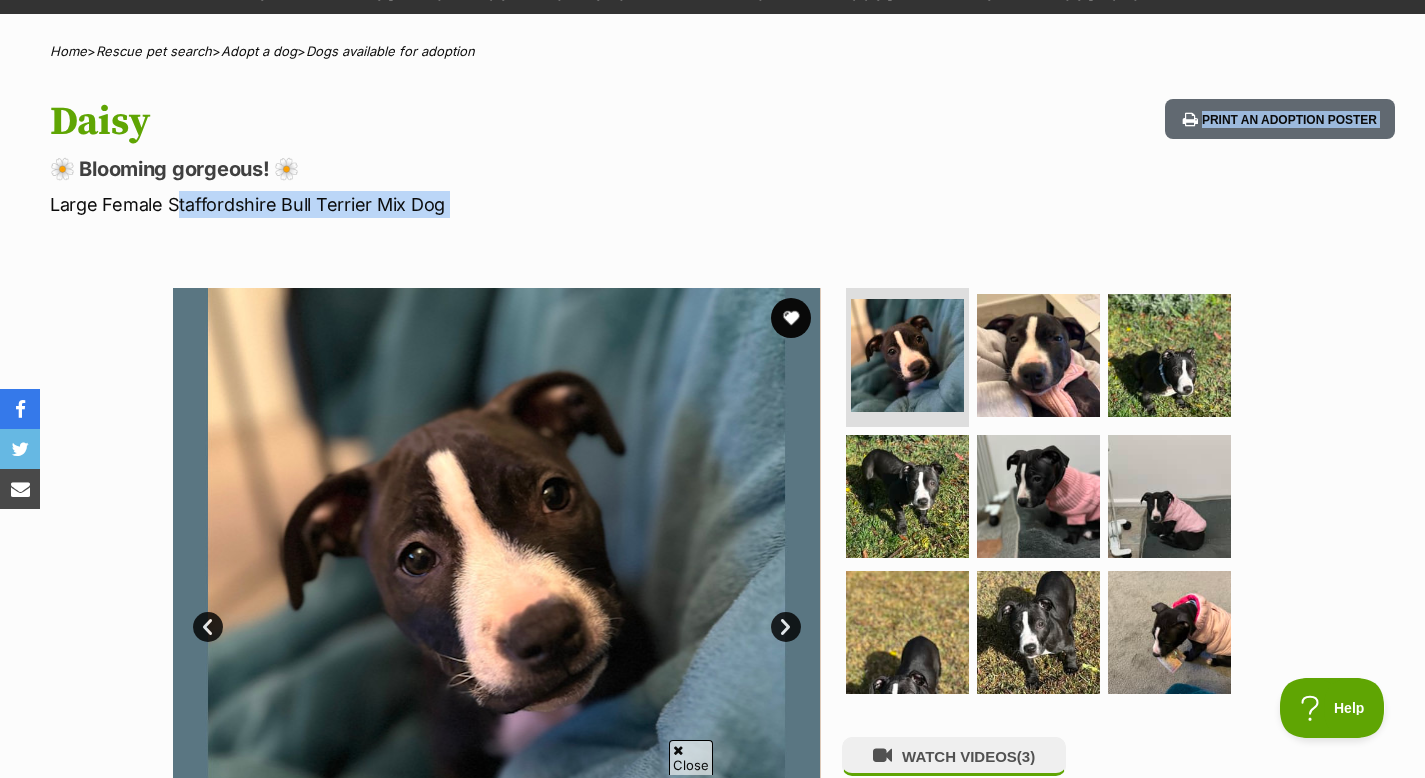 drag, startPoint x: 166, startPoint y: 209, endPoint x: 426, endPoint y: 224, distance: 260.43234 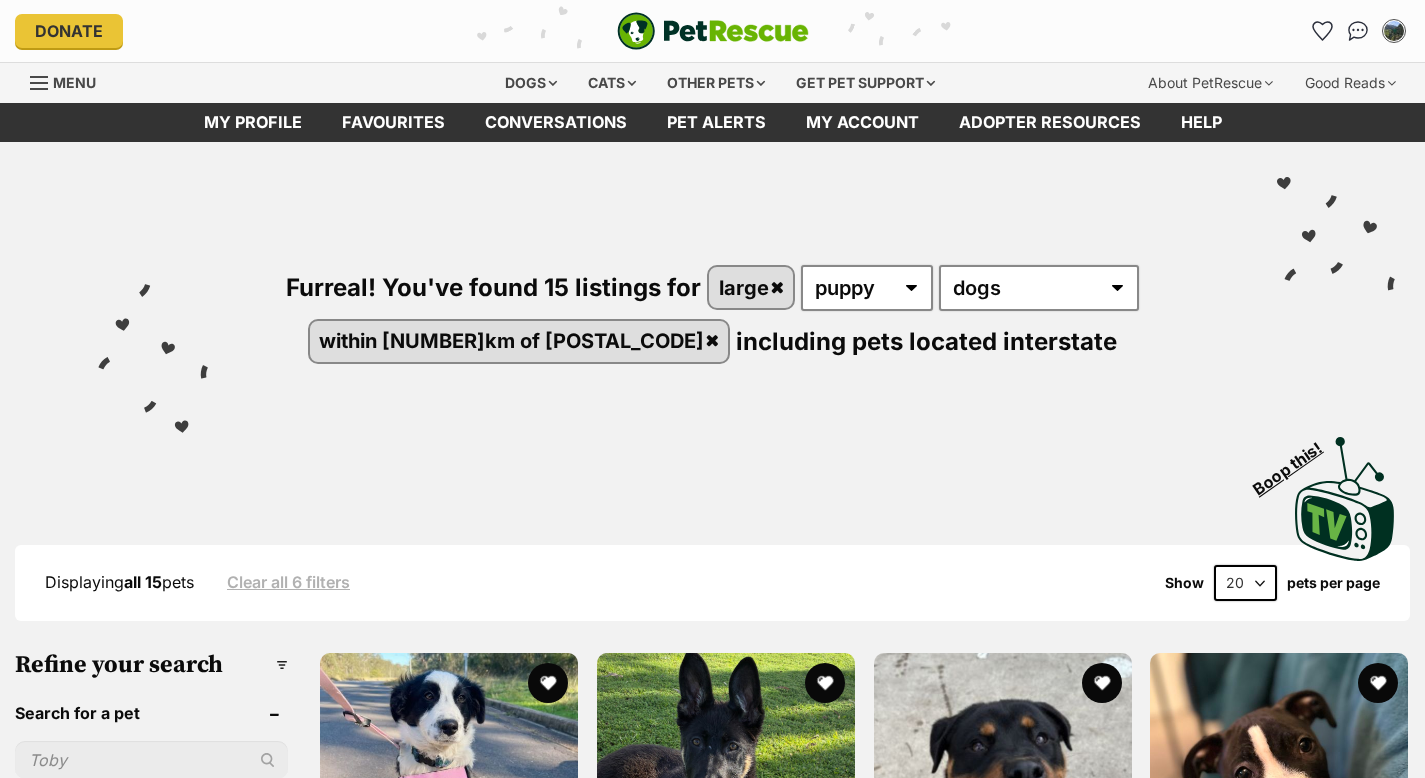 scroll, scrollTop: 525, scrollLeft: 0, axis: vertical 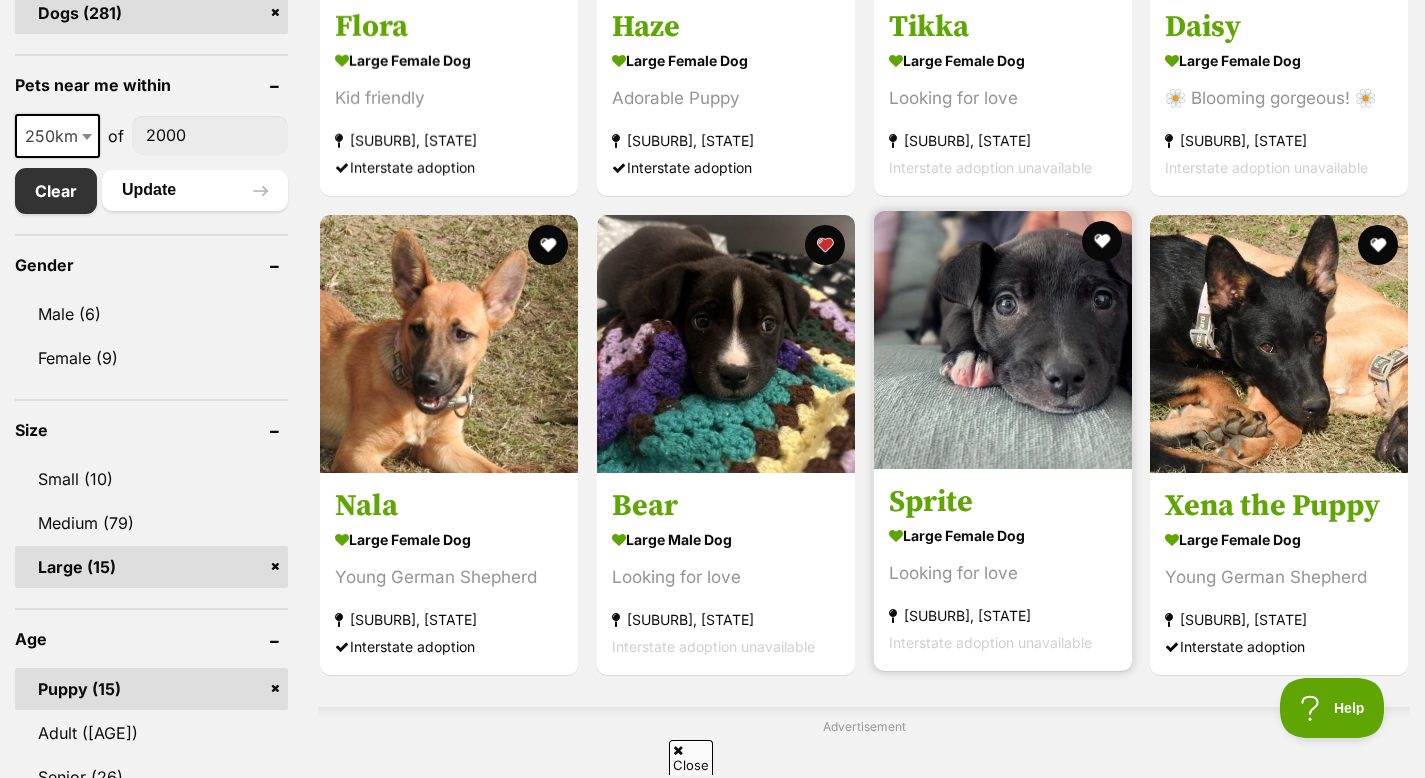 click at bounding box center [1003, 340] 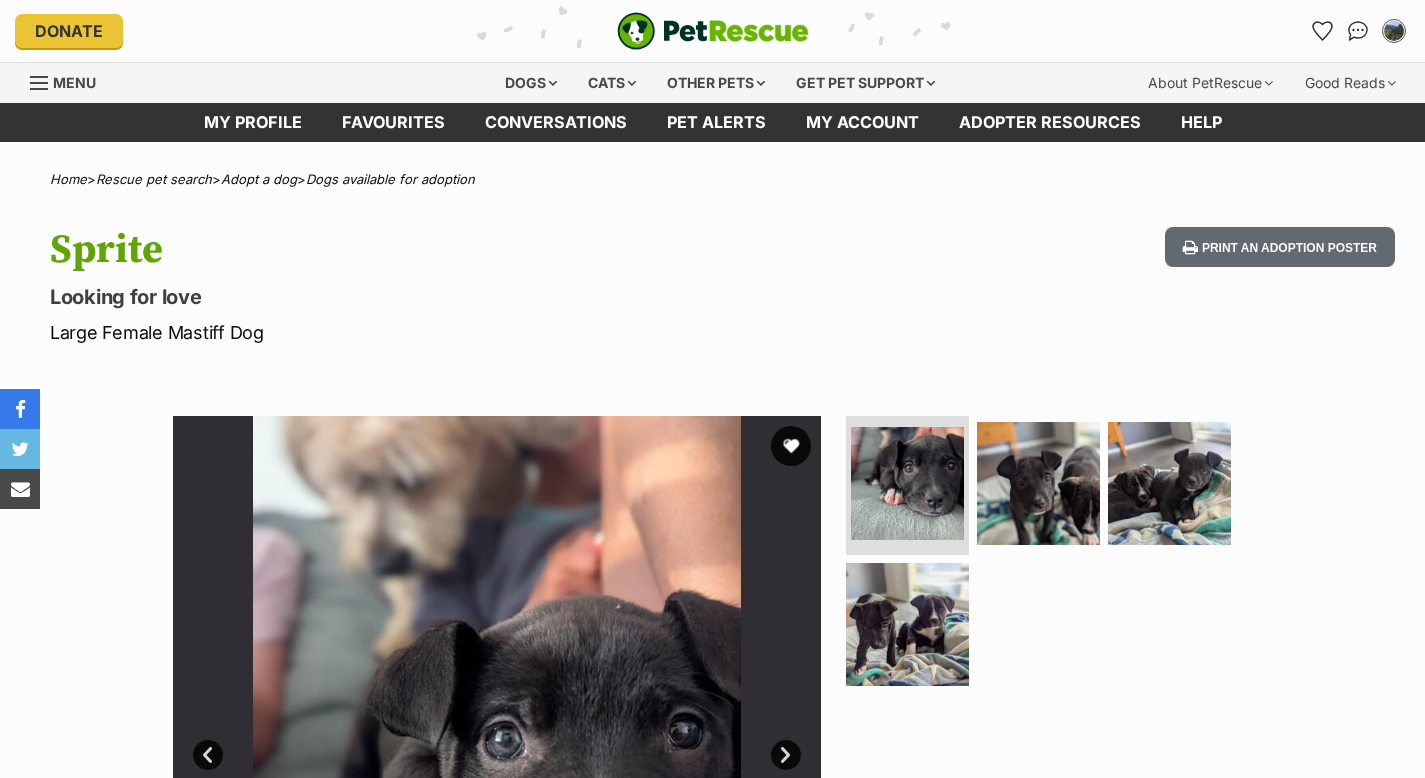 scroll, scrollTop: 0, scrollLeft: 0, axis: both 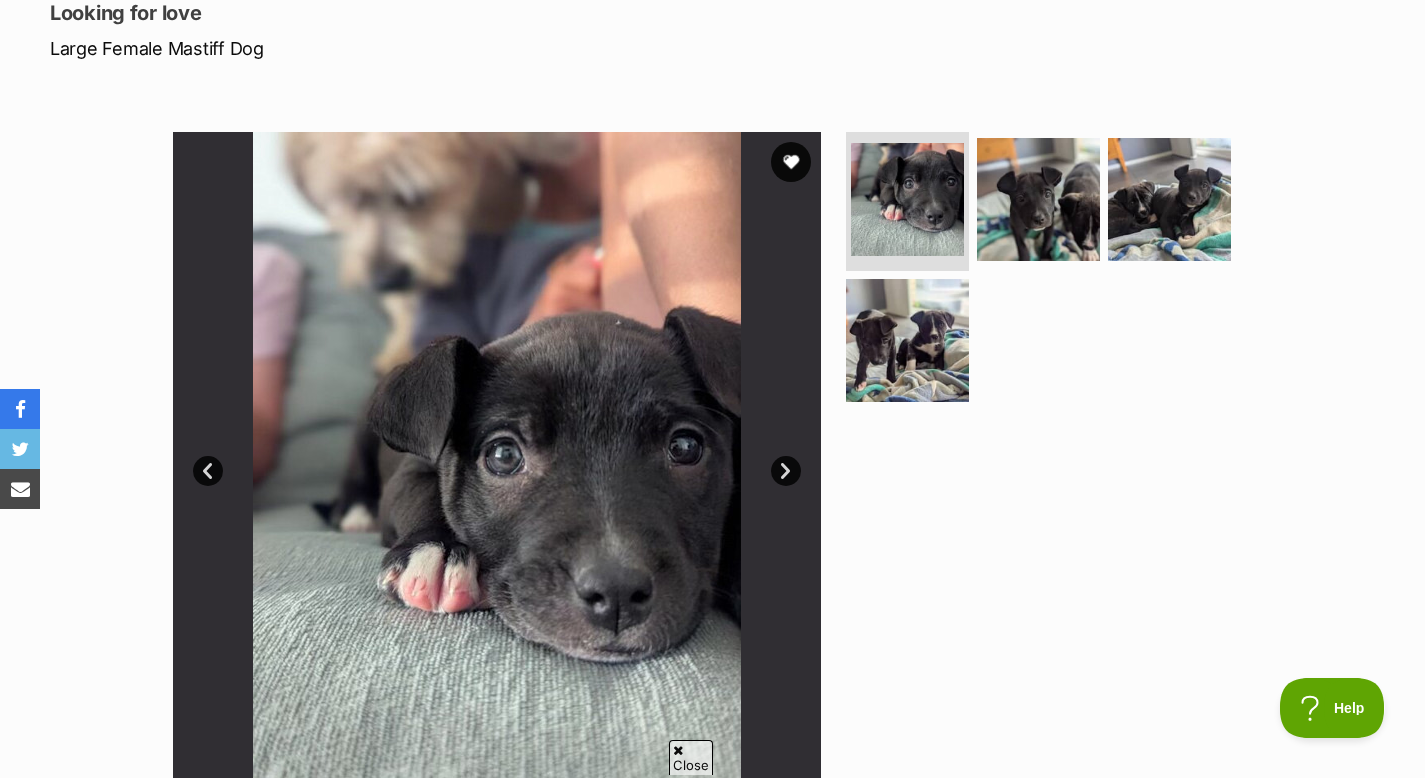 click on "Next" at bounding box center [786, 471] 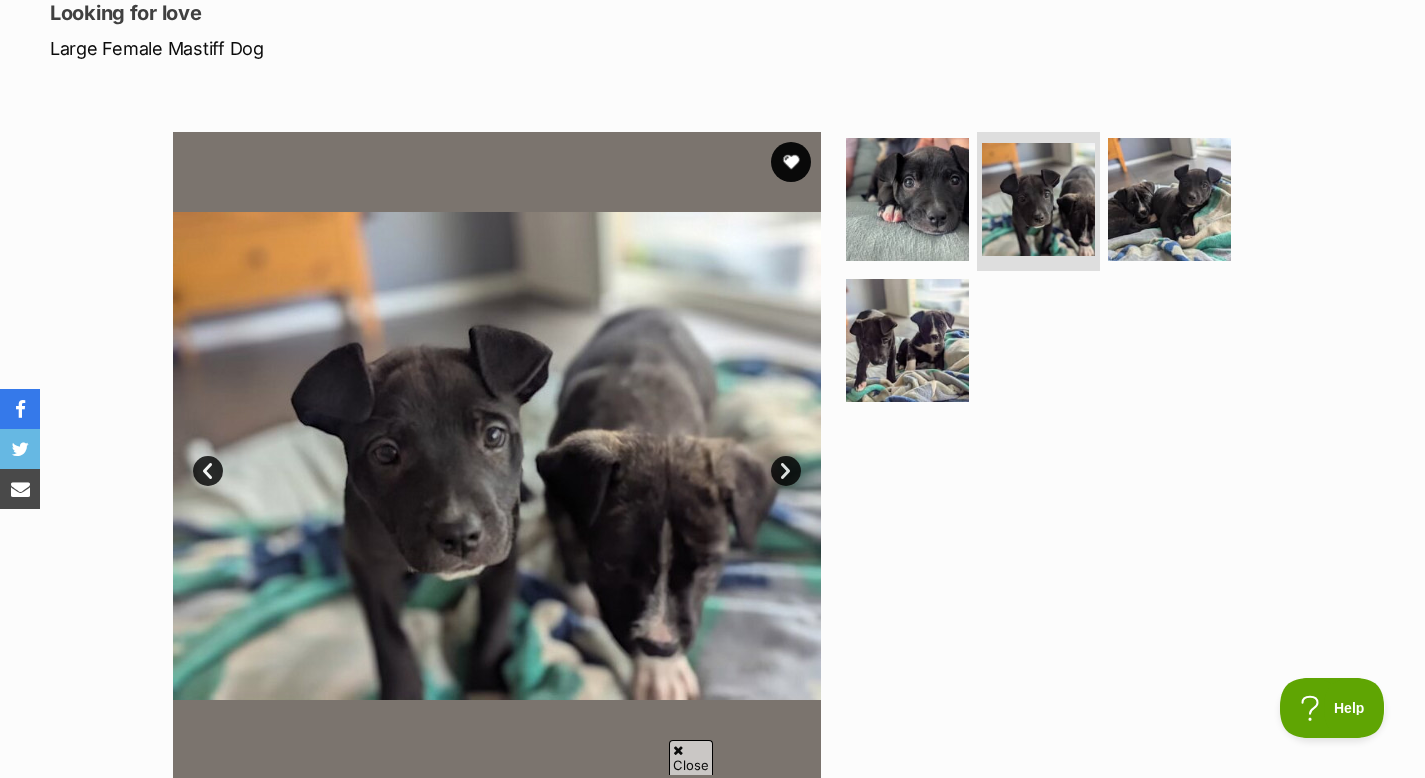 click on "Next" at bounding box center (786, 471) 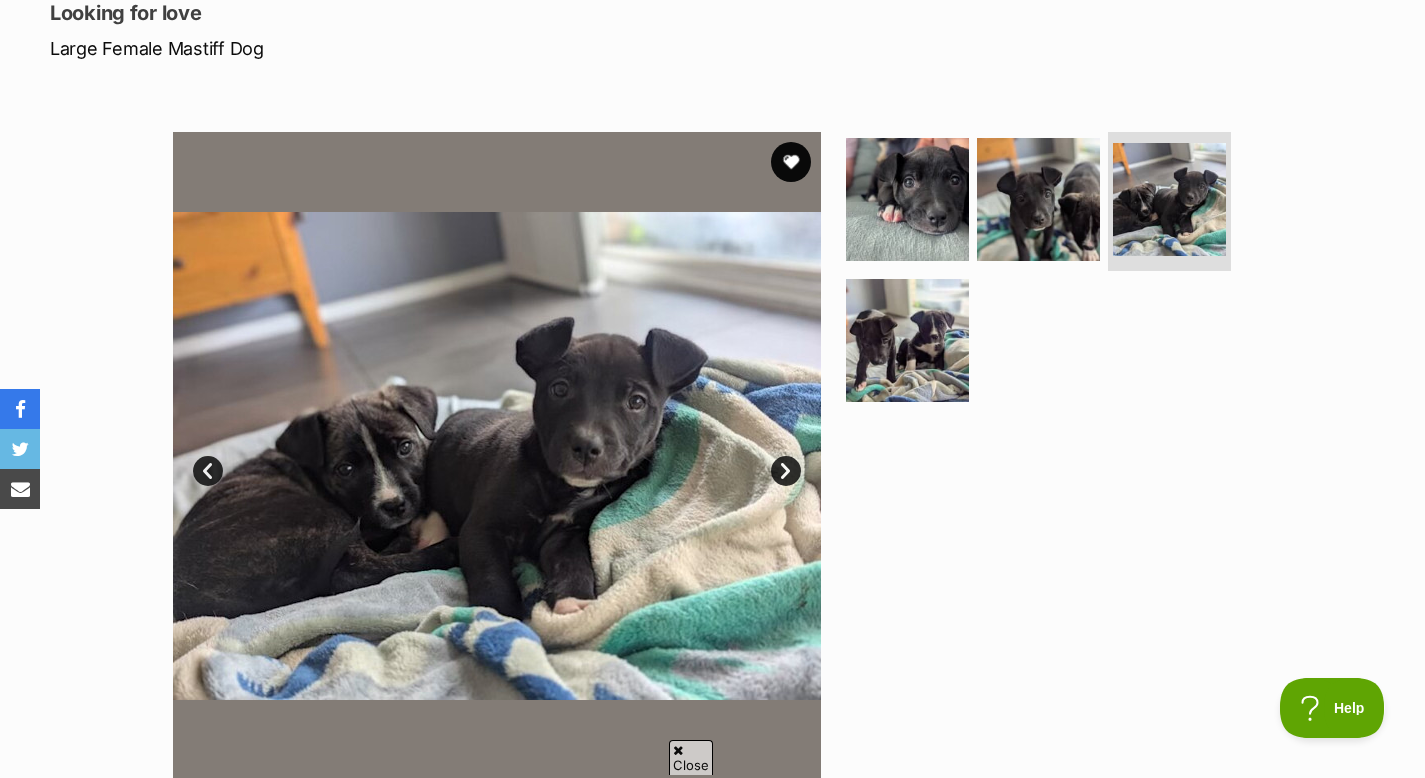 click on "Next" at bounding box center [786, 471] 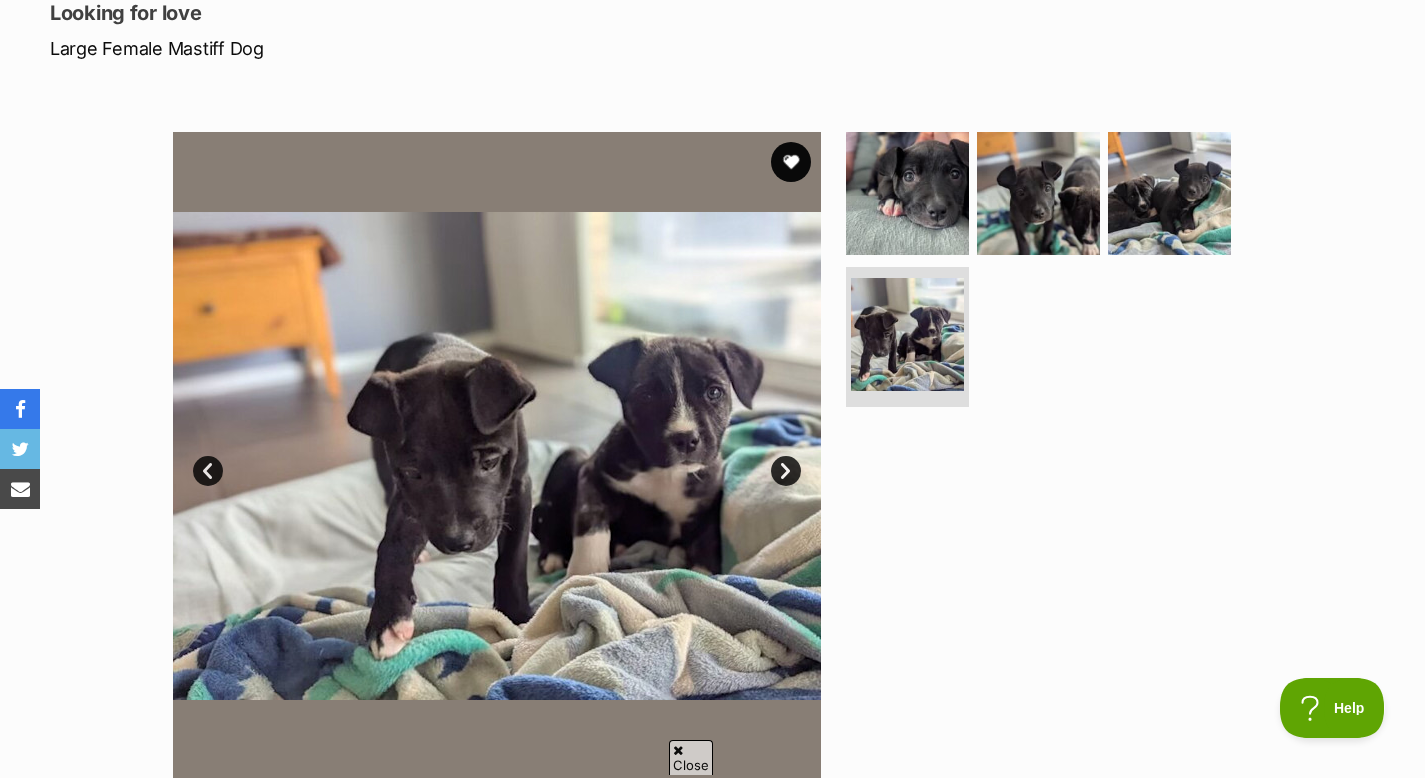 click on "Next" at bounding box center [786, 471] 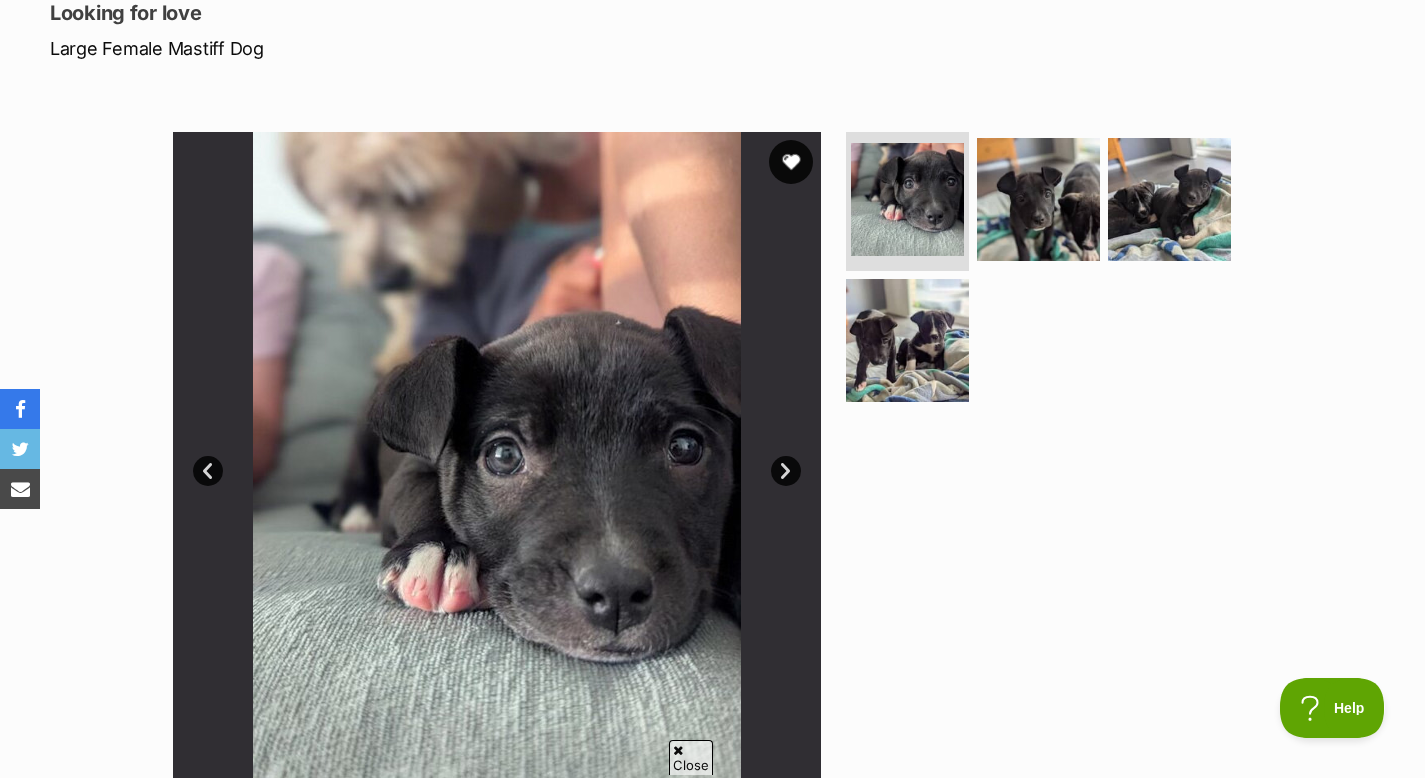 click at bounding box center (791, 162) 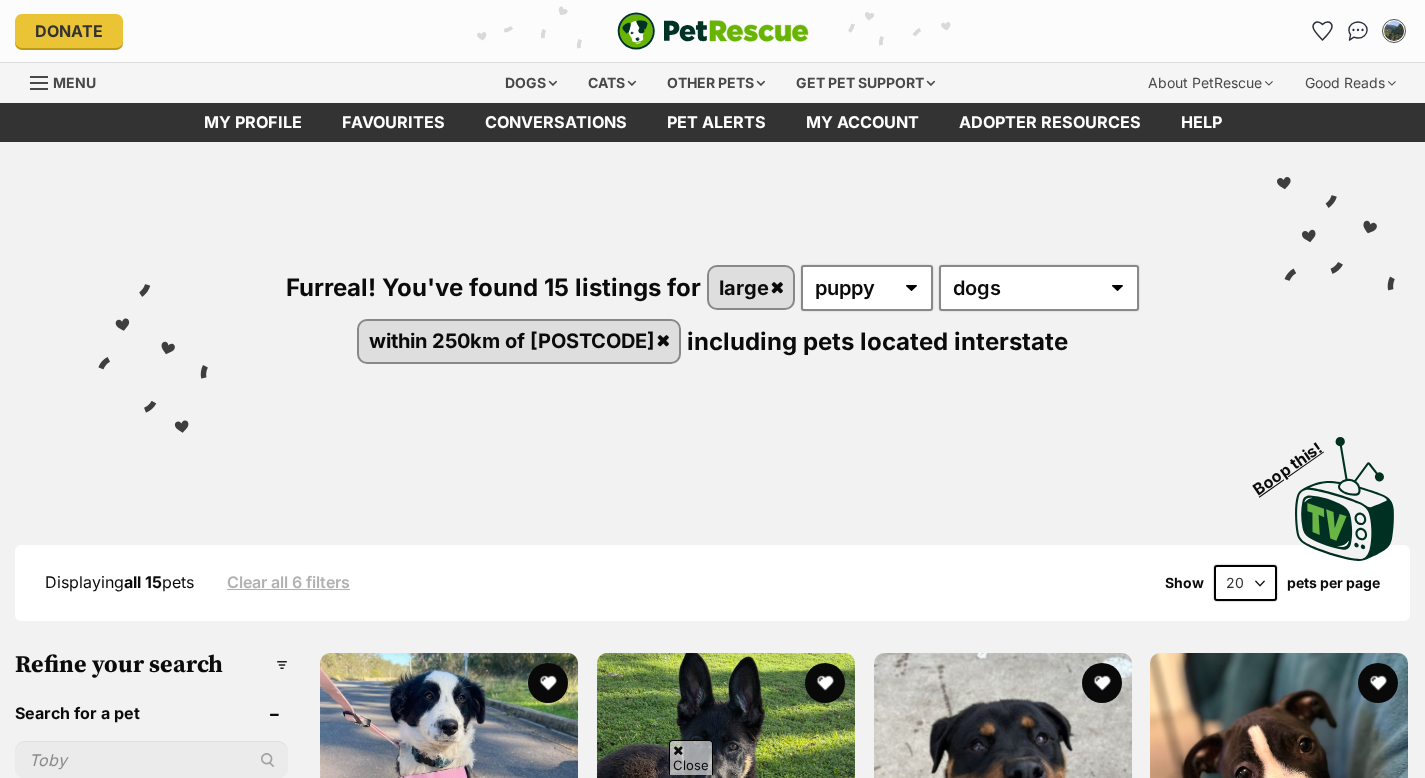scroll, scrollTop: 906, scrollLeft: 0, axis: vertical 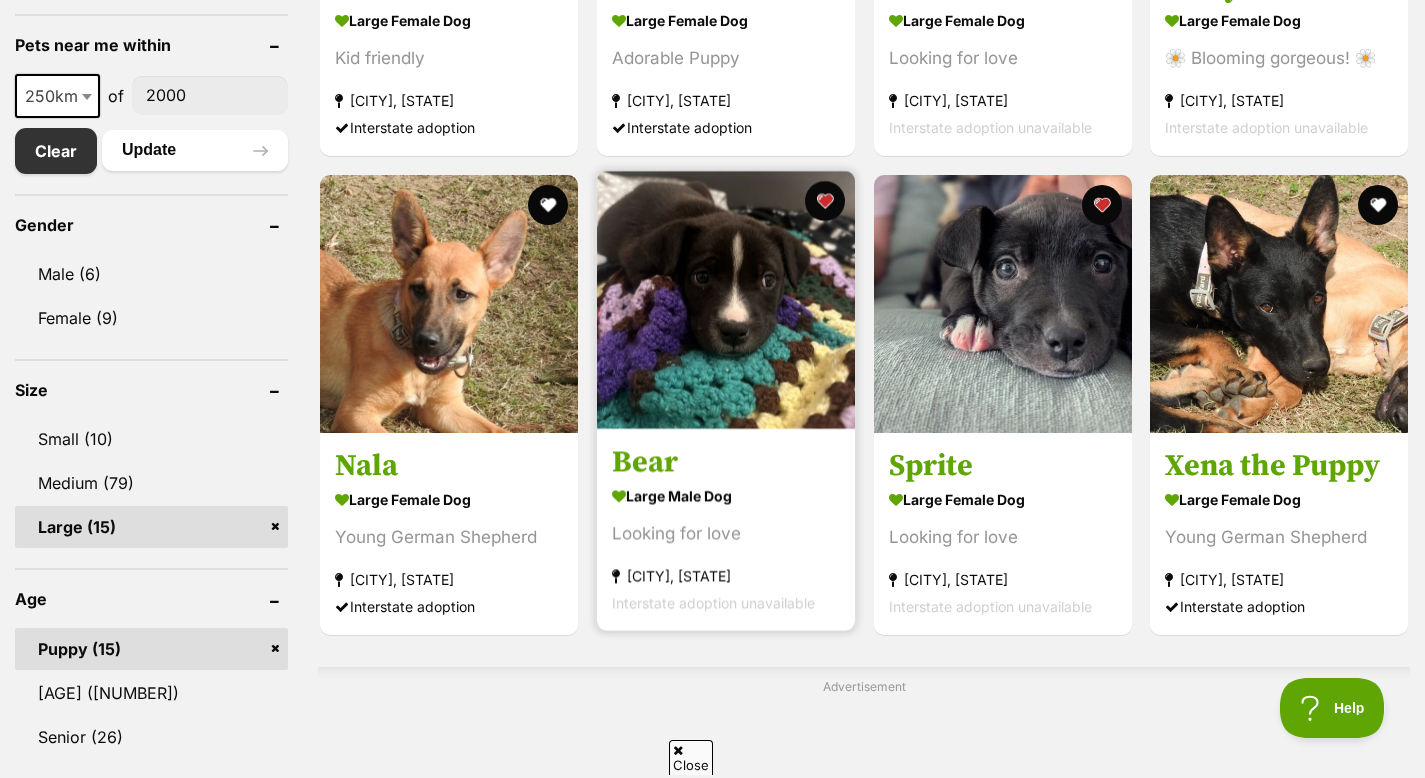 click at bounding box center (726, 300) 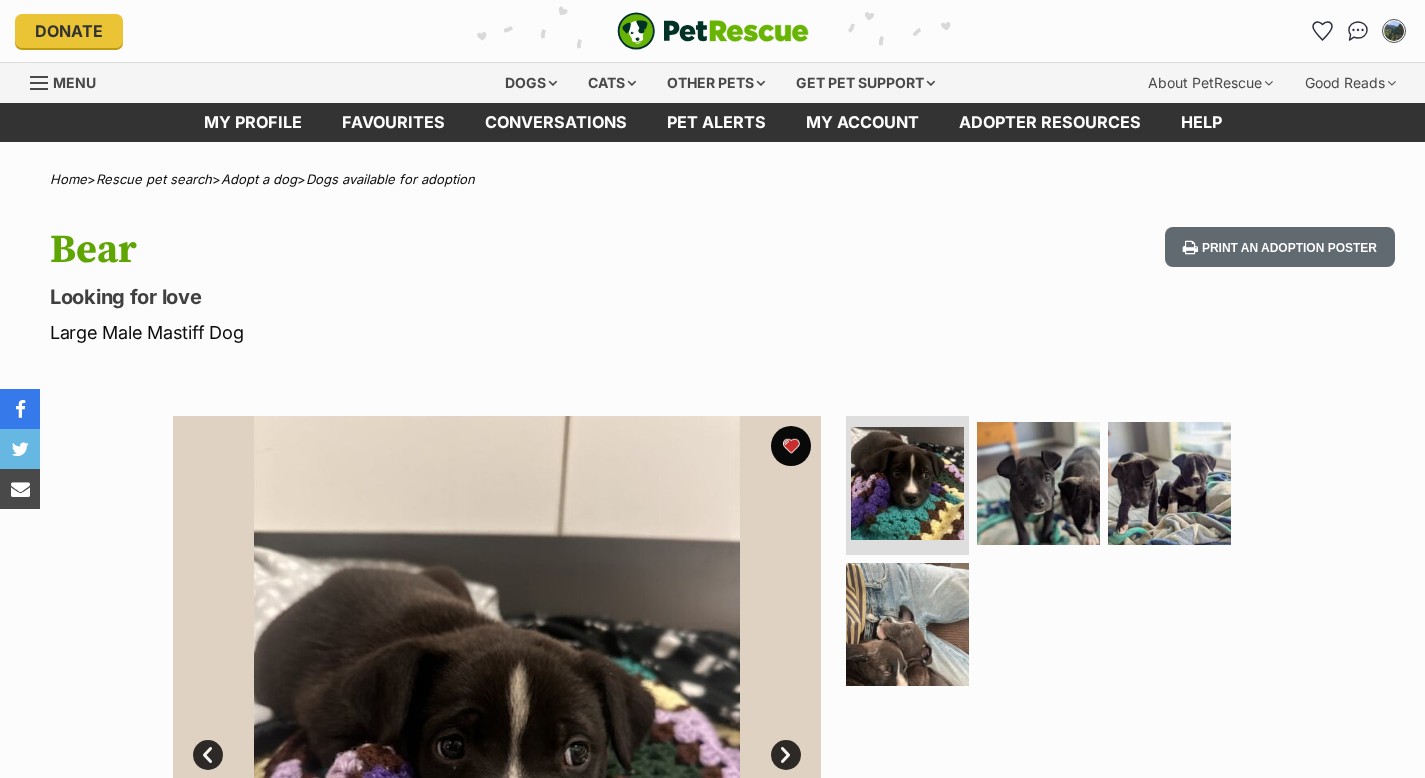 scroll, scrollTop: 0, scrollLeft: 0, axis: both 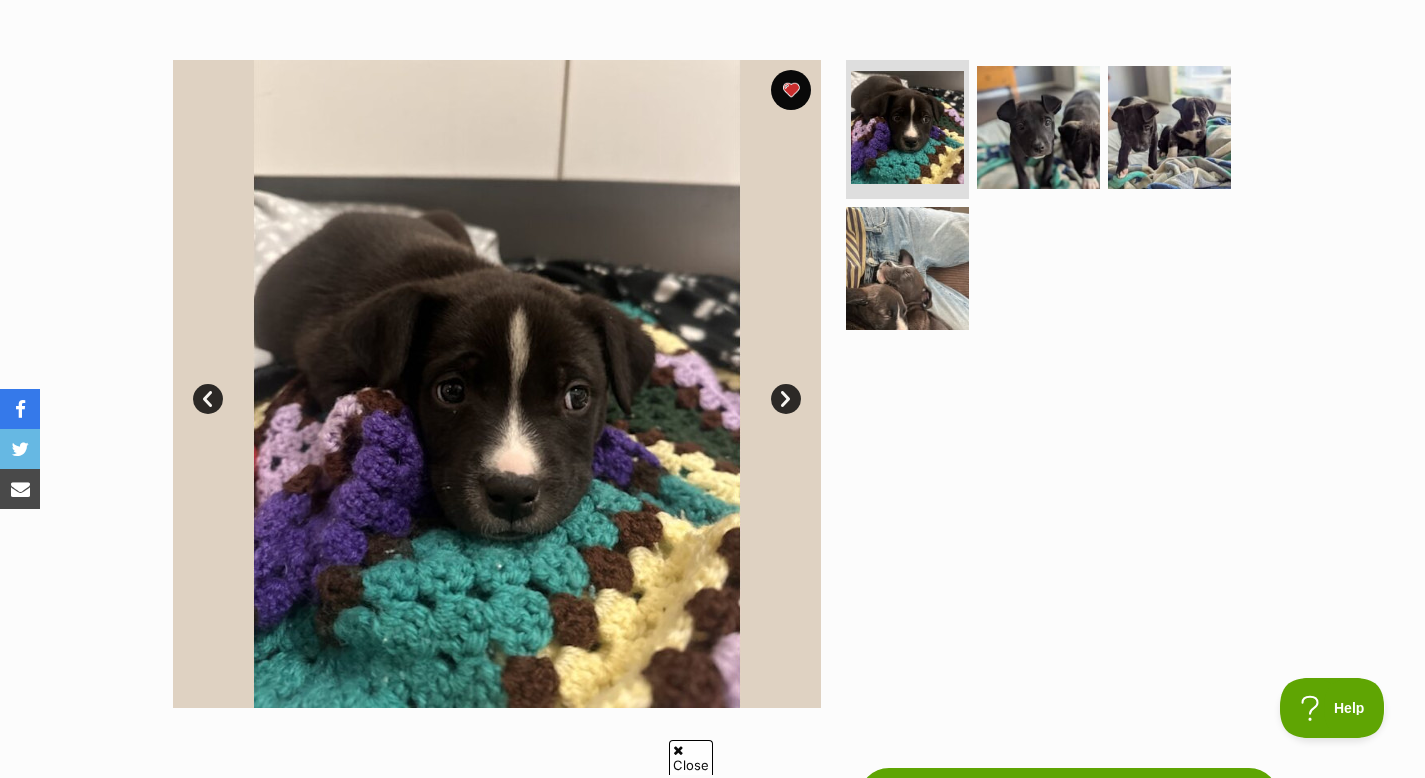 click on "Next" at bounding box center [786, 399] 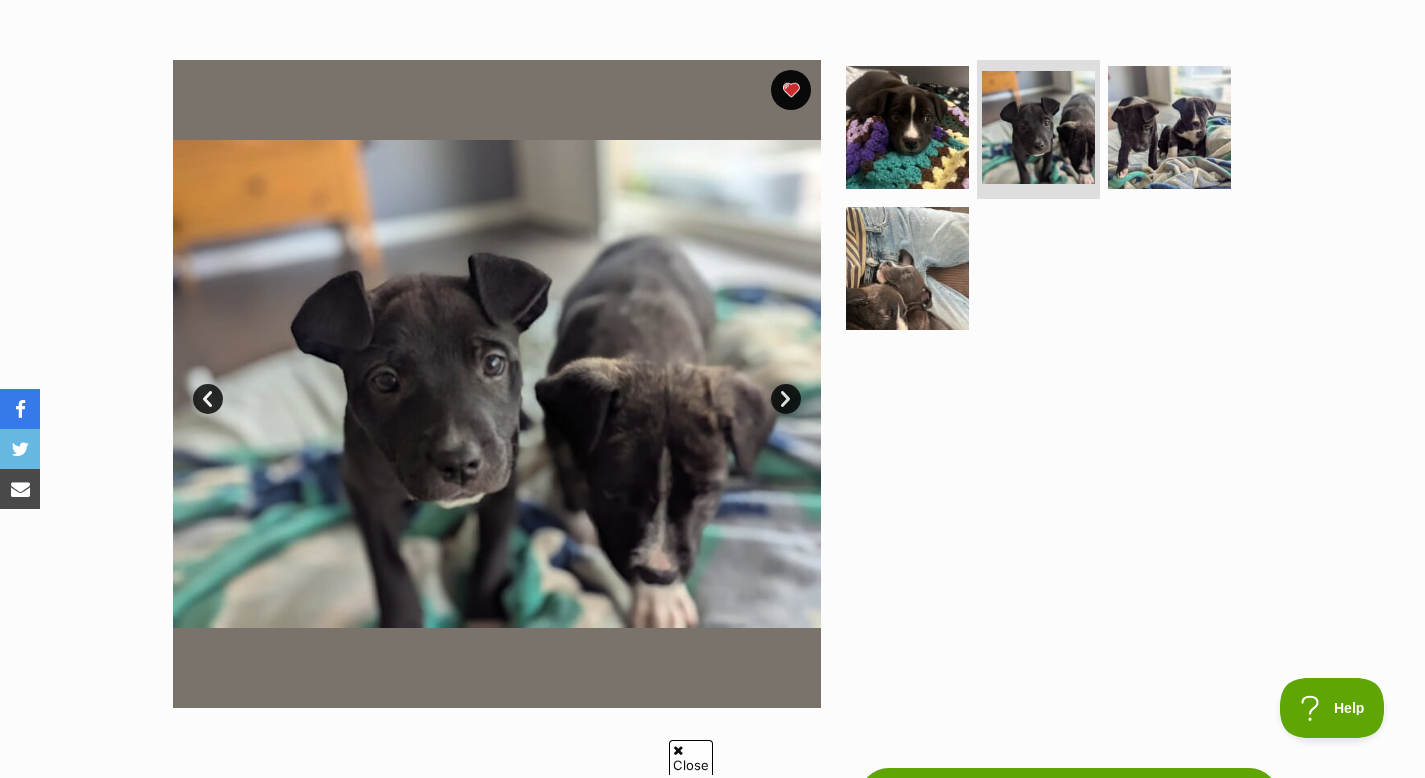 click on "Next" at bounding box center (786, 399) 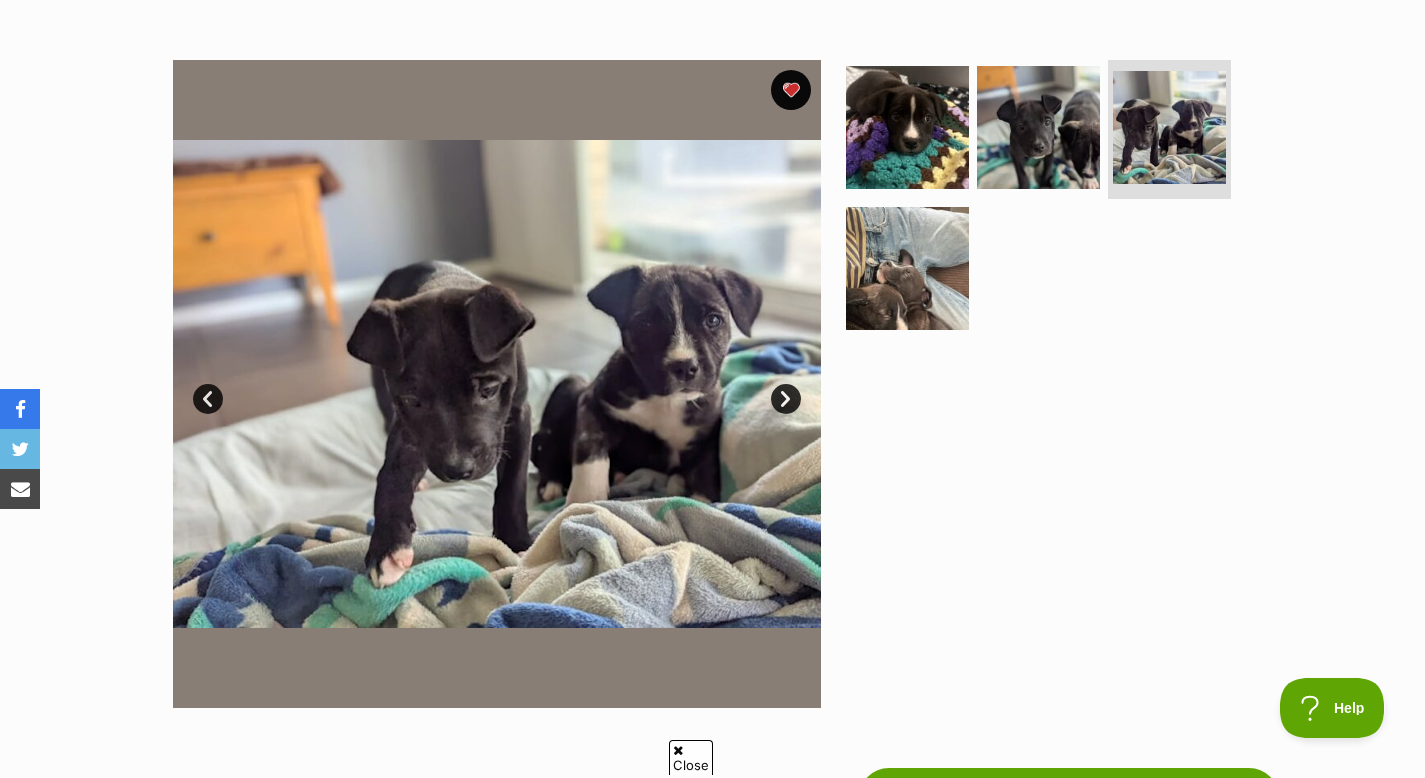 click on "Next" at bounding box center (786, 399) 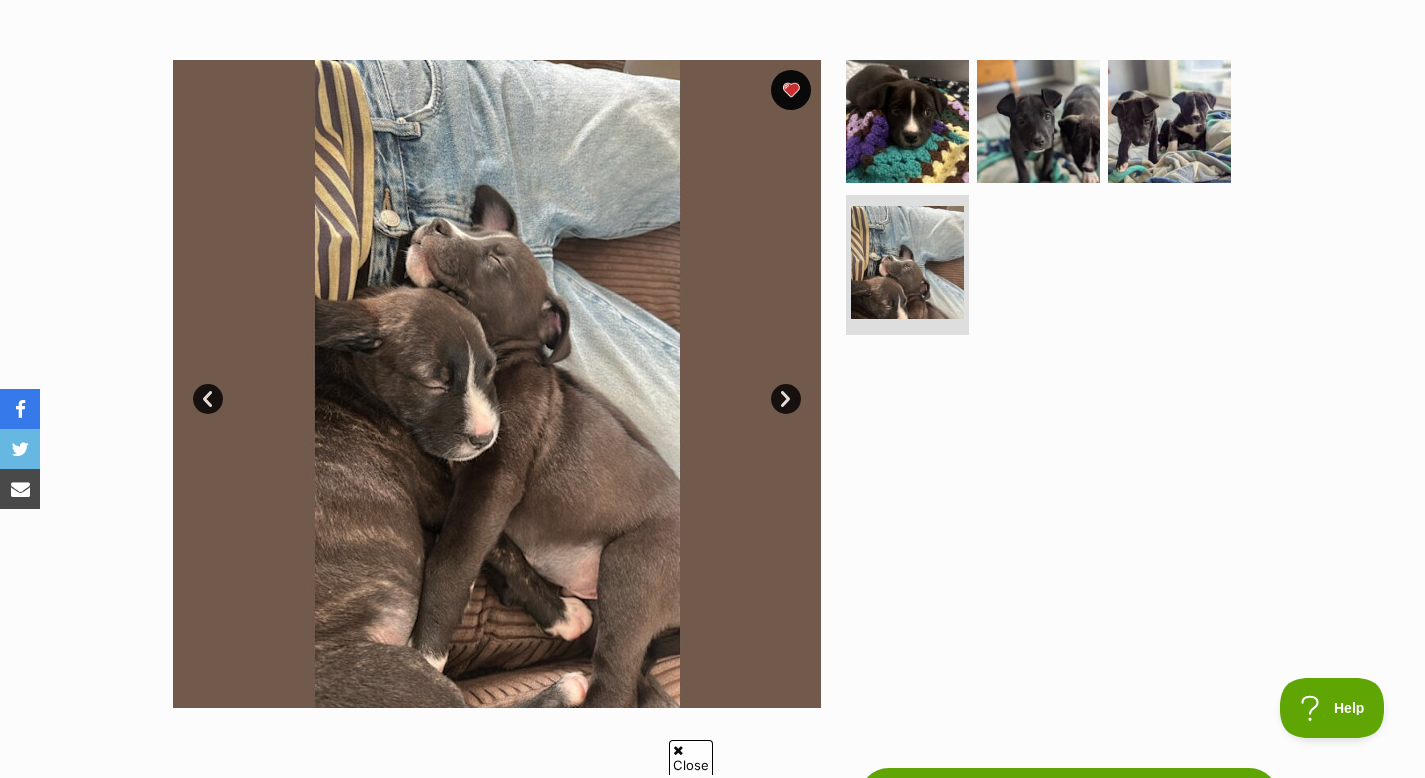 click on "Next" at bounding box center (786, 399) 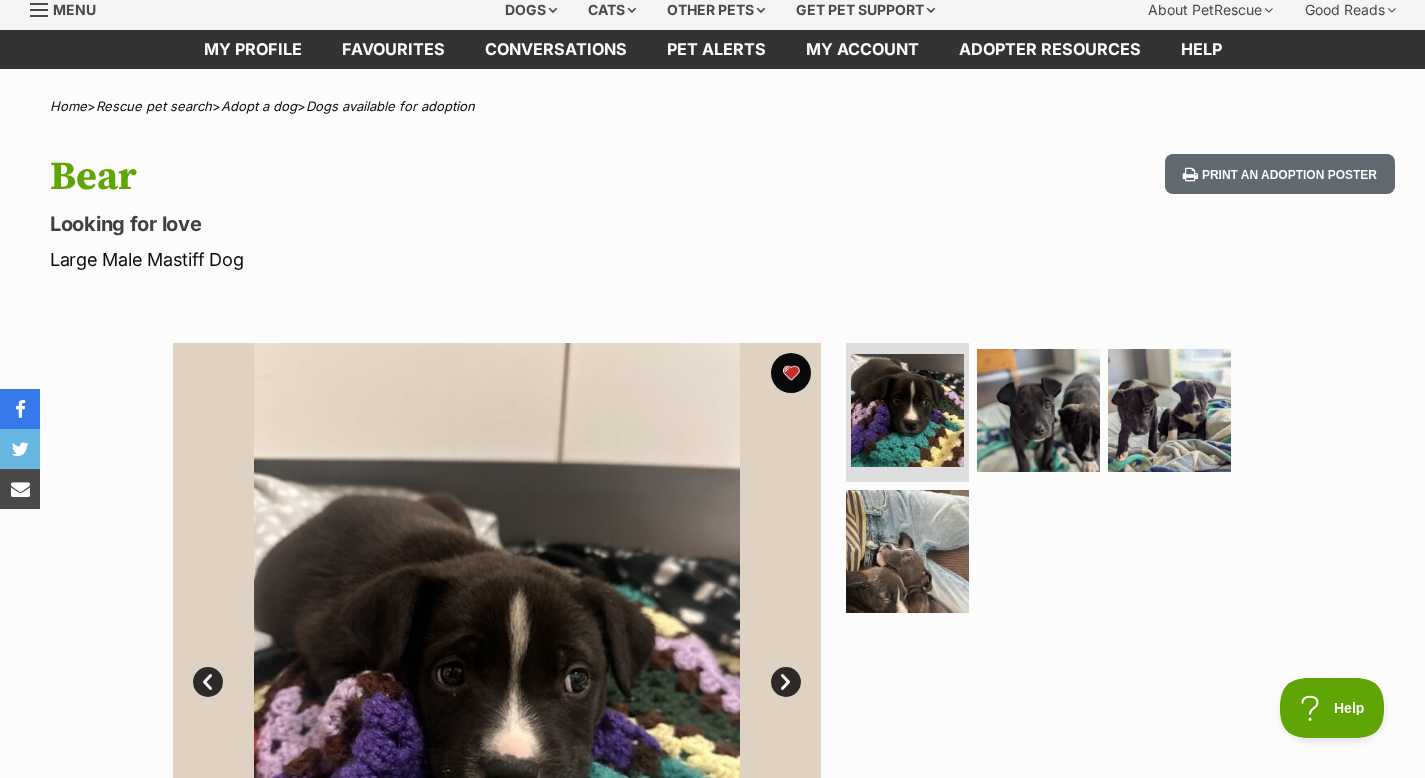 scroll, scrollTop: 9, scrollLeft: 0, axis: vertical 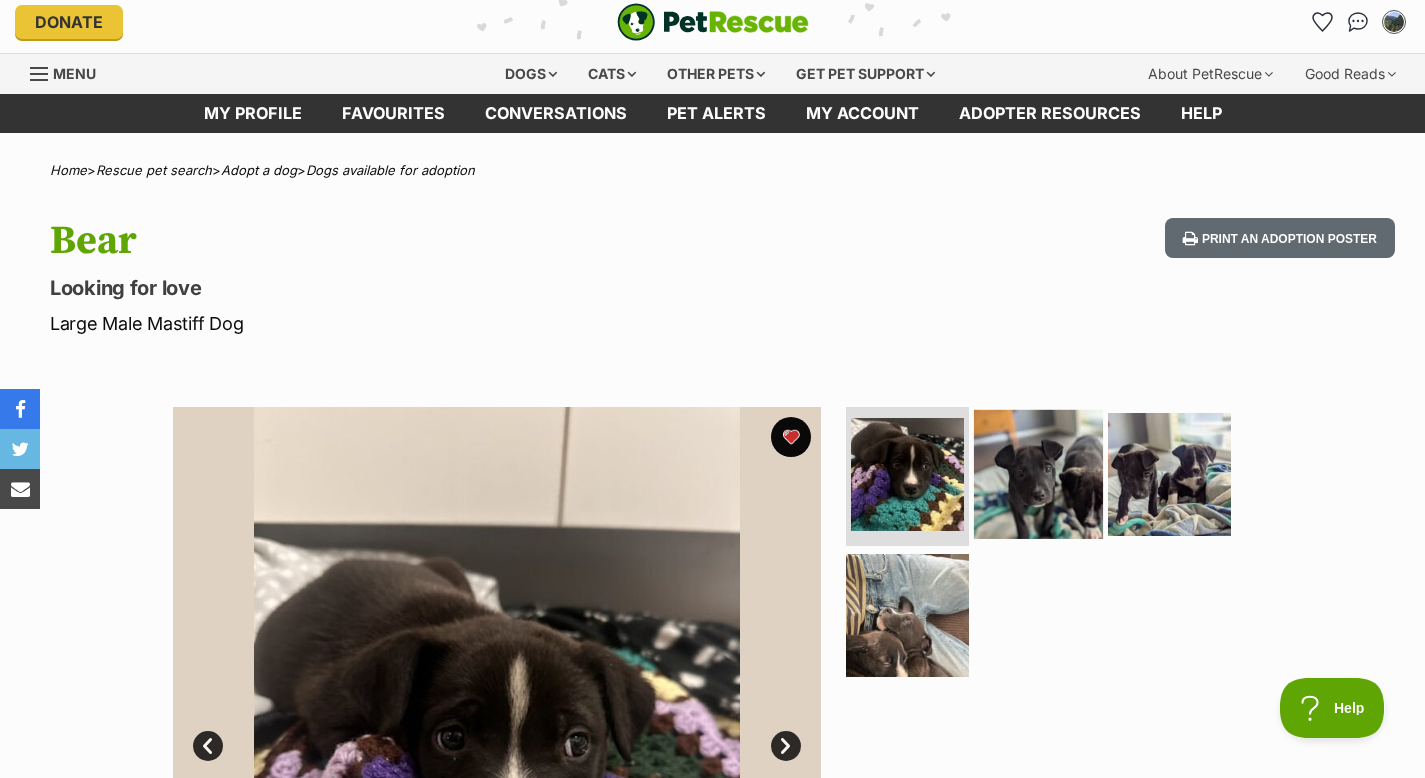 click at bounding box center [1038, 473] 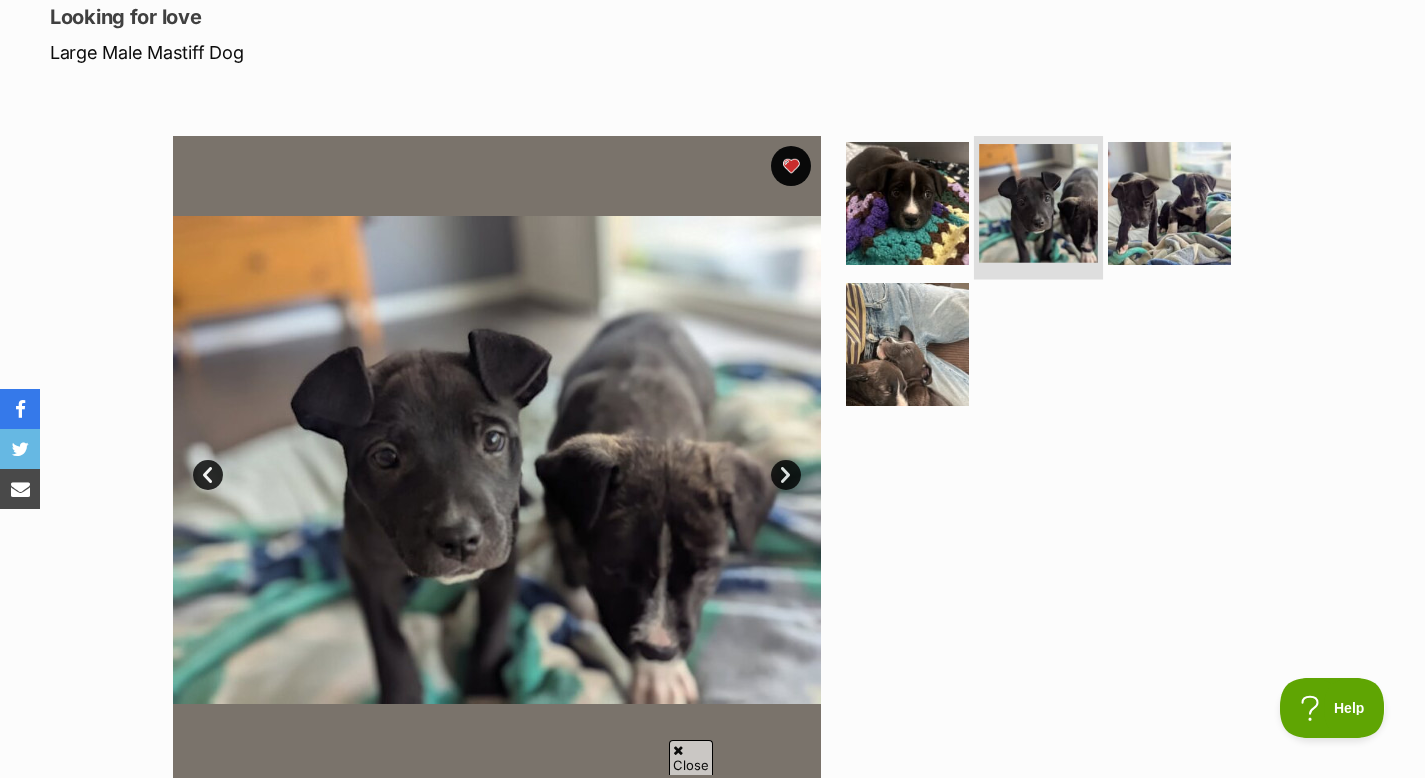 scroll, scrollTop: 342, scrollLeft: 0, axis: vertical 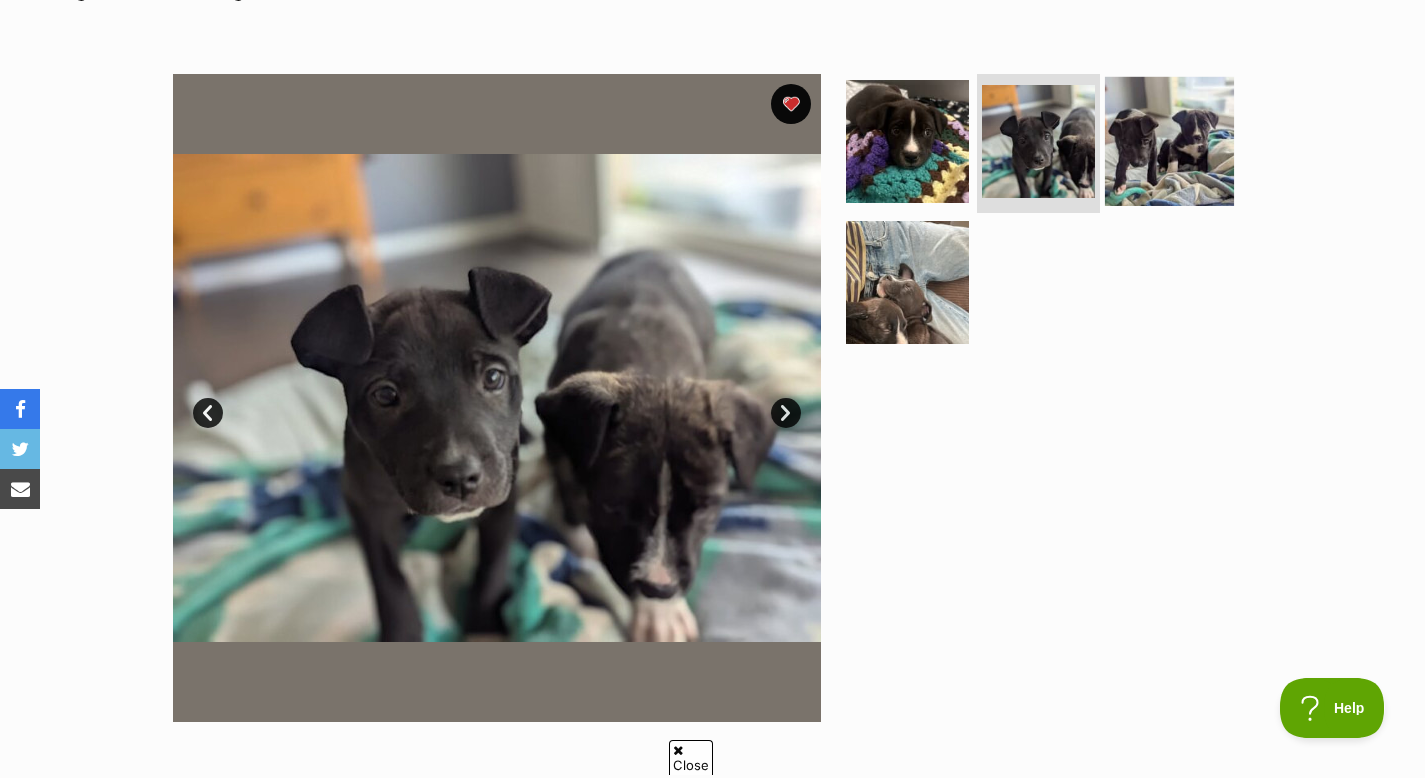 click at bounding box center (1169, 140) 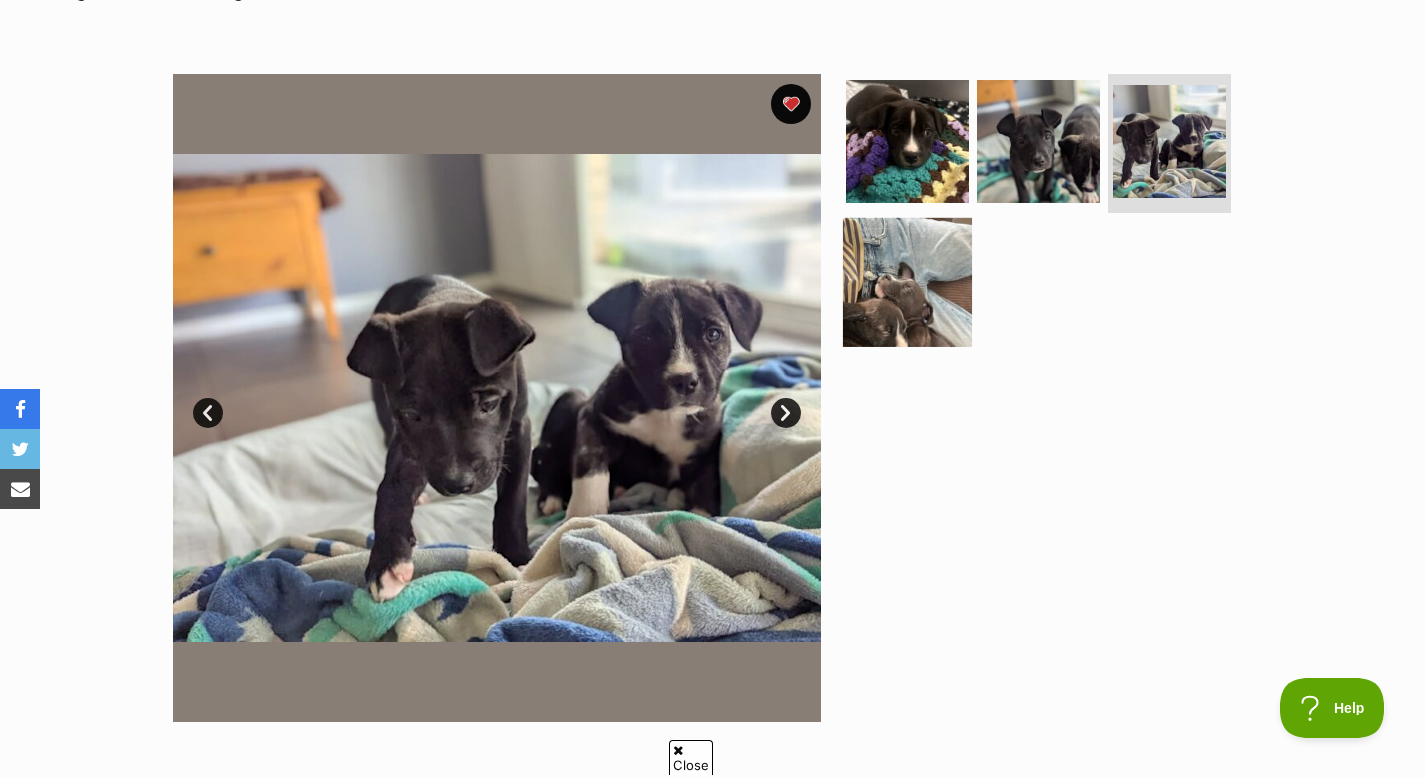 click at bounding box center (907, 282) 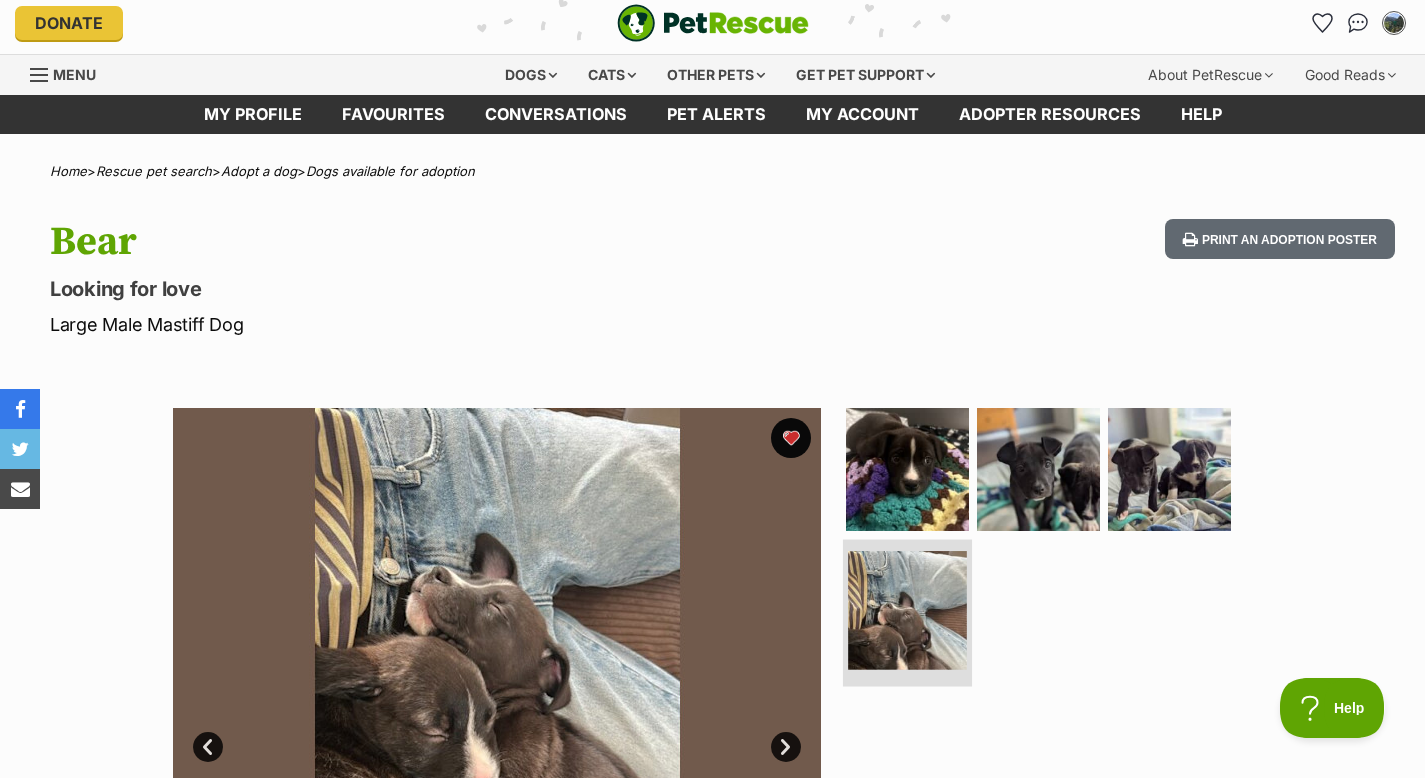 scroll, scrollTop: 0, scrollLeft: 0, axis: both 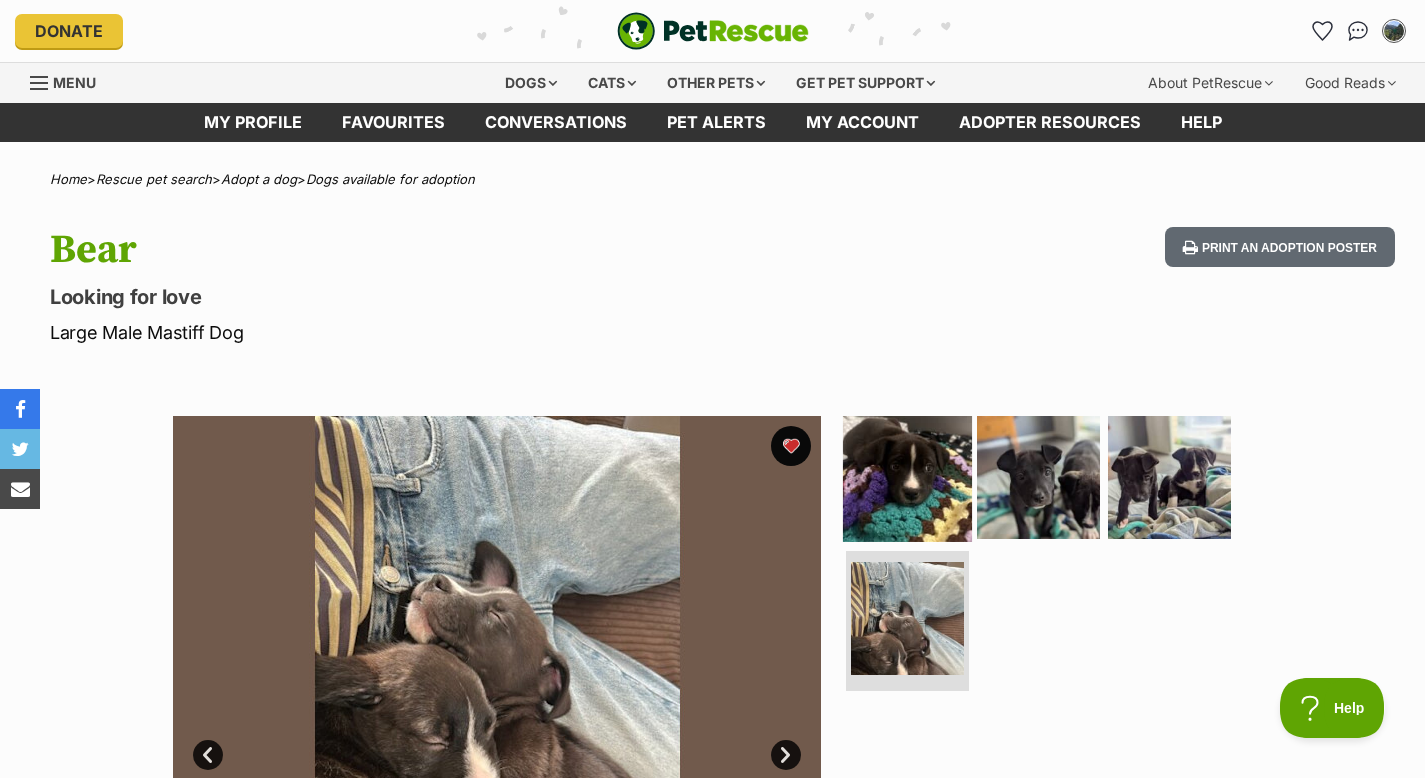 click at bounding box center (907, 476) 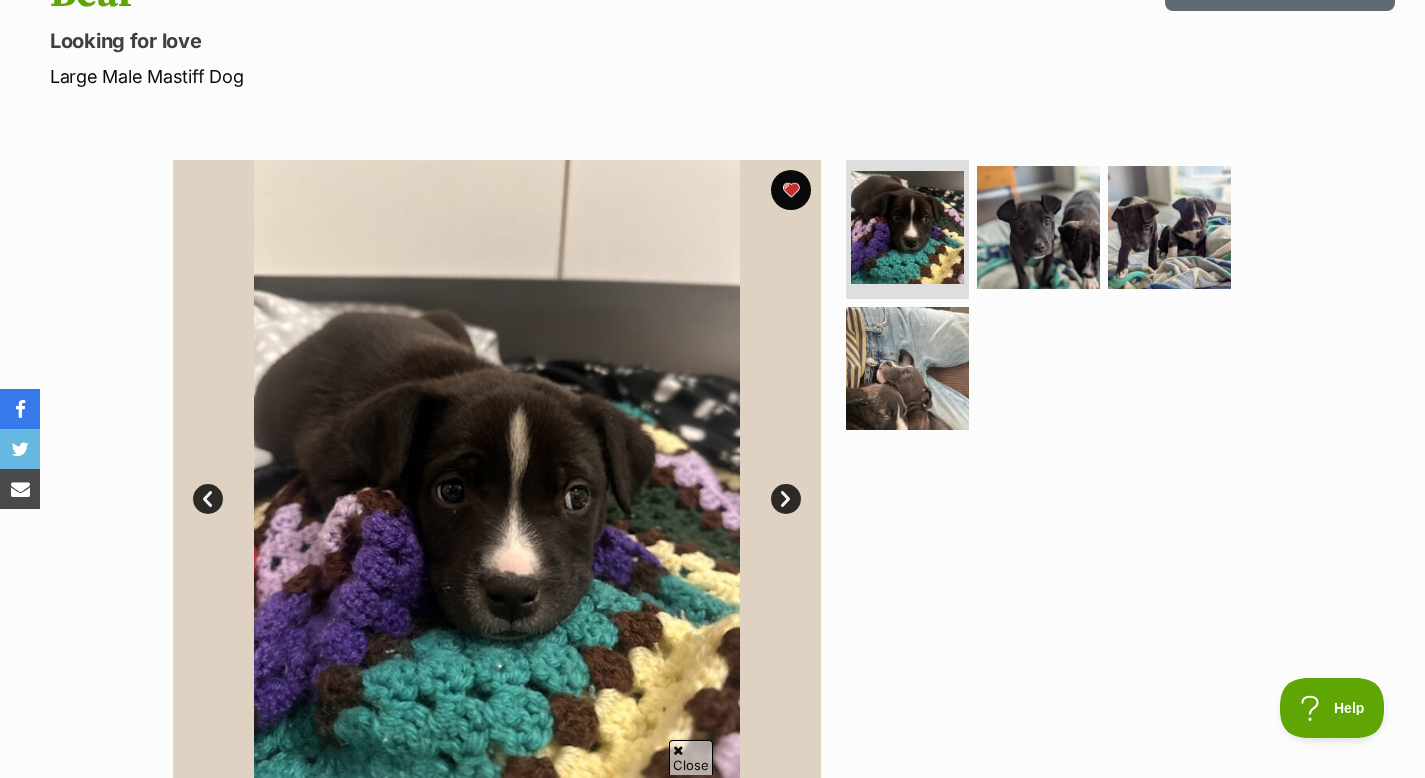 scroll, scrollTop: 298, scrollLeft: 0, axis: vertical 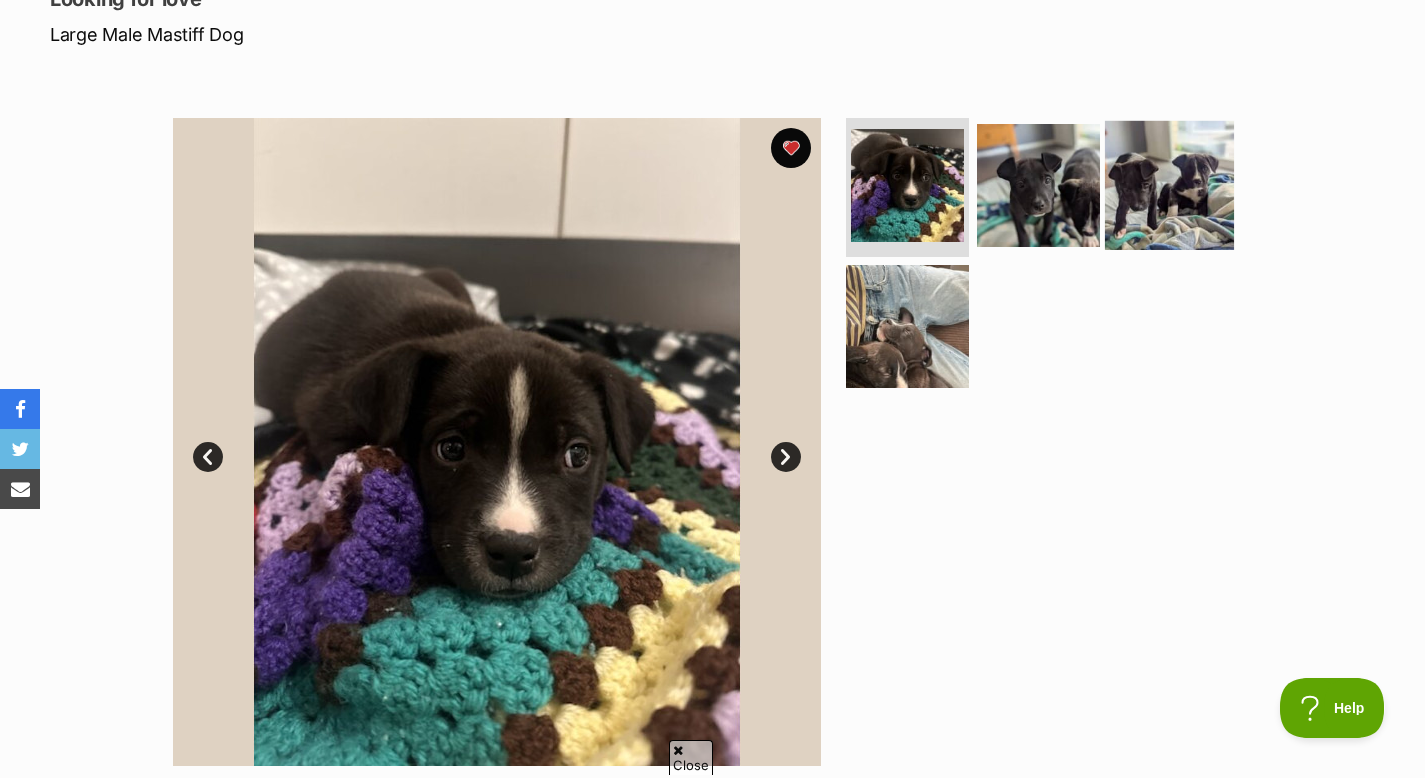 click at bounding box center (1169, 184) 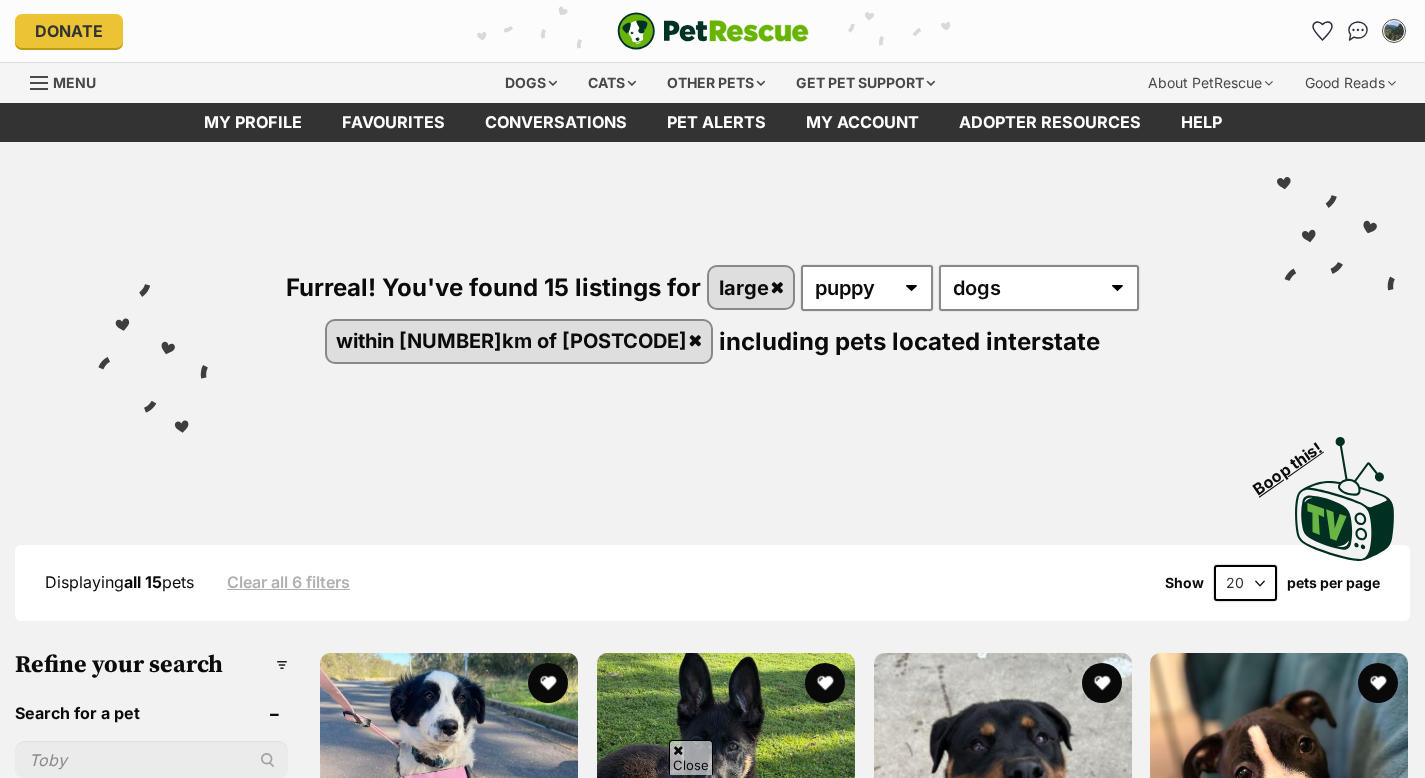 scroll, scrollTop: 957, scrollLeft: 0, axis: vertical 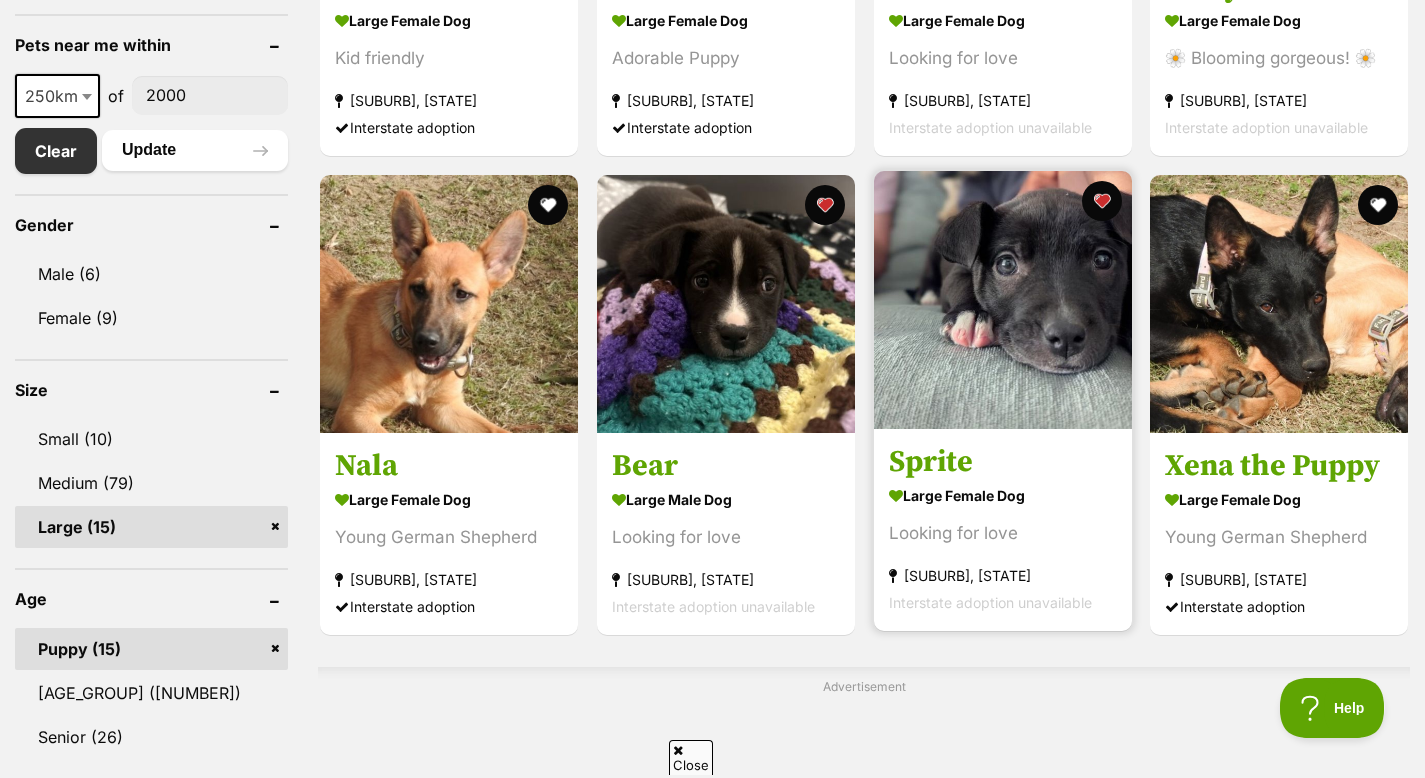 click at bounding box center (1003, 300) 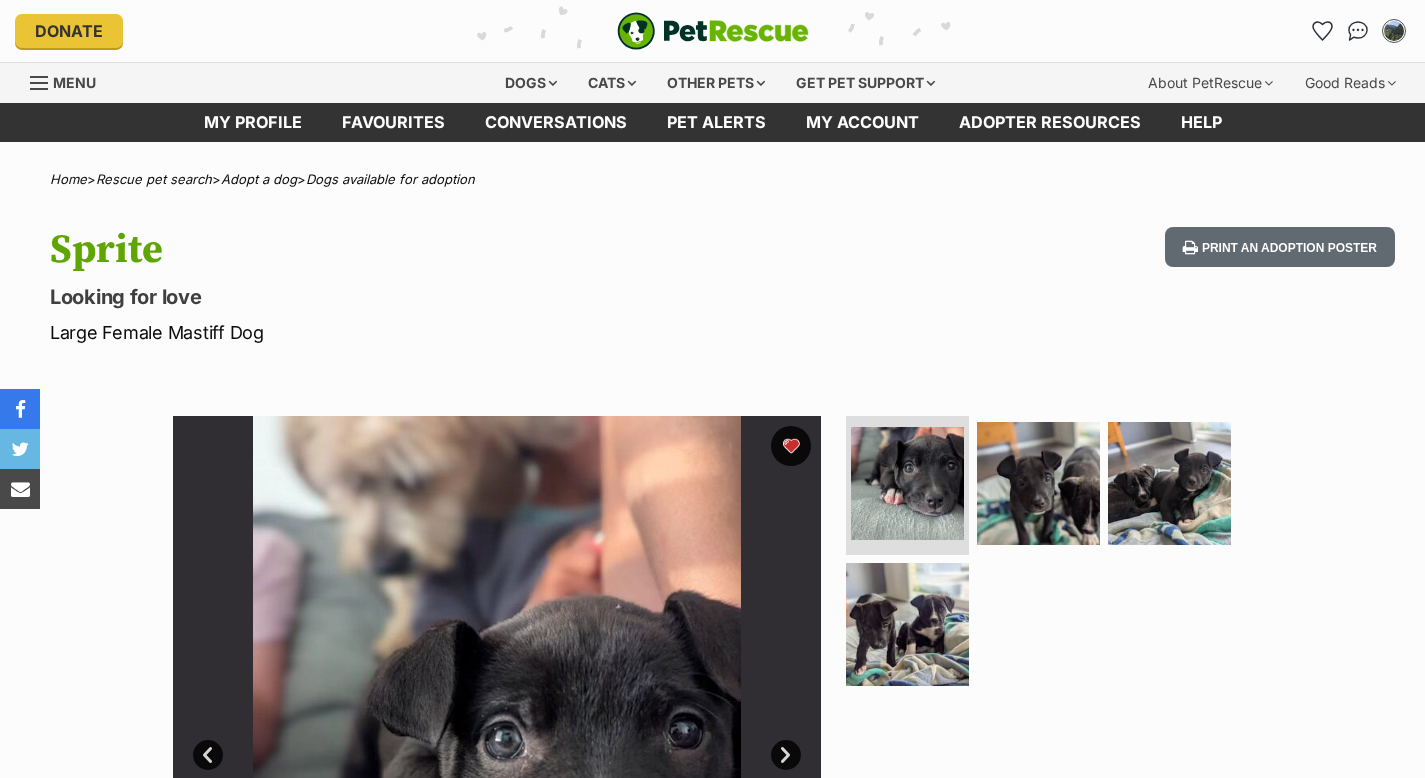 scroll, scrollTop: 0, scrollLeft: 0, axis: both 